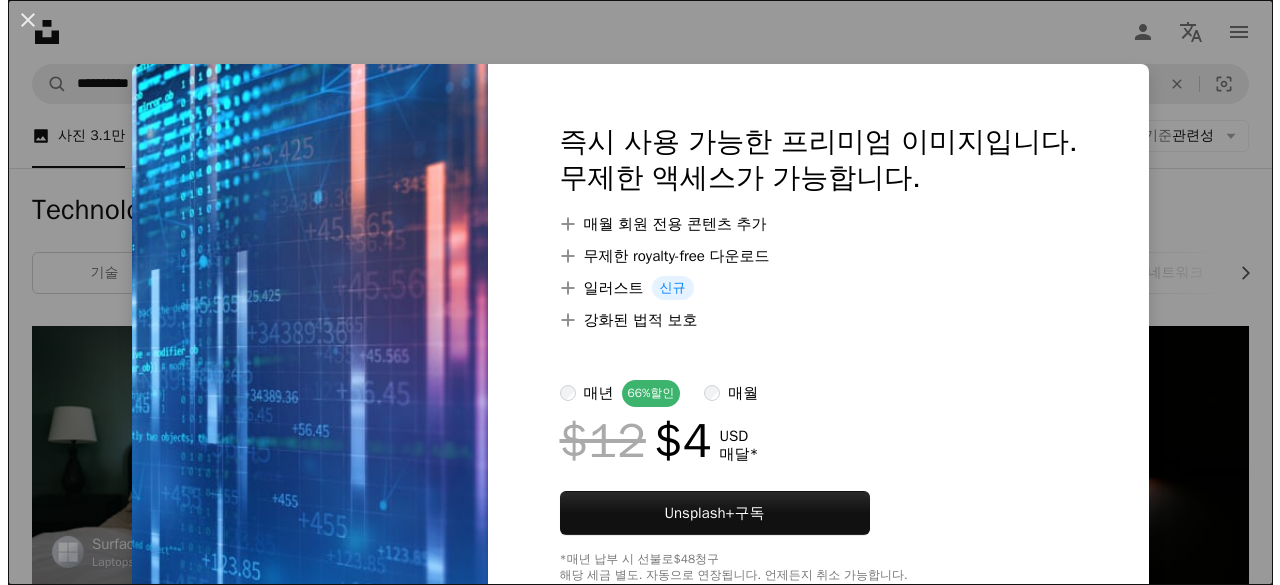 scroll, scrollTop: 300, scrollLeft: 0, axis: vertical 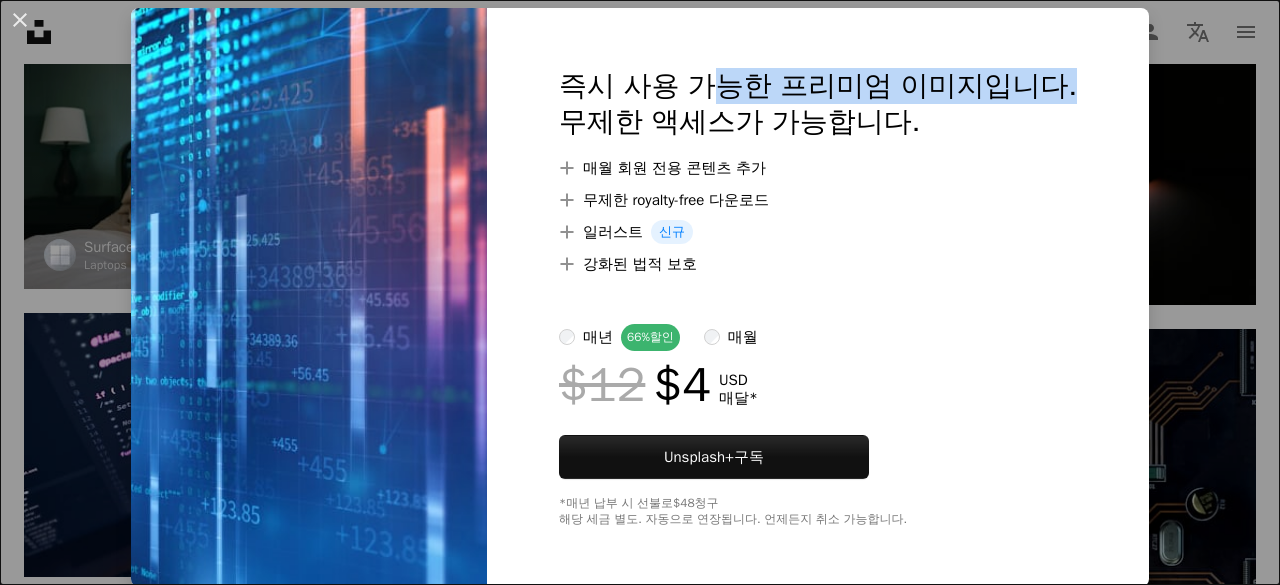 drag, startPoint x: 914, startPoint y: 63, endPoint x: 1150, endPoint y: 44, distance: 236.7636 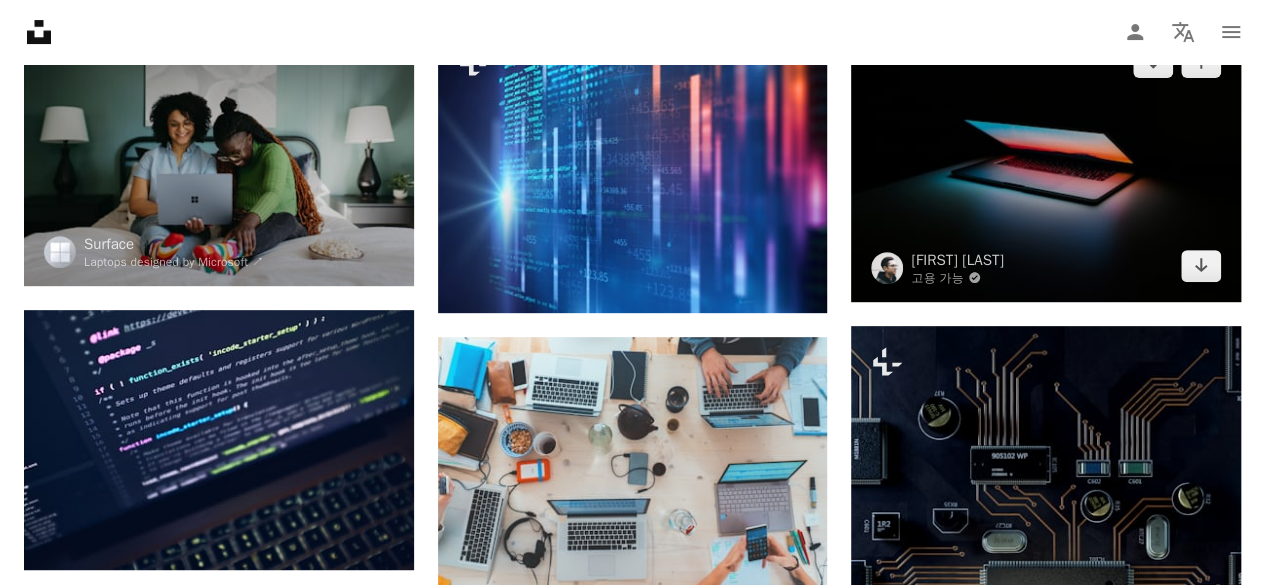 click at bounding box center (1046, 164) 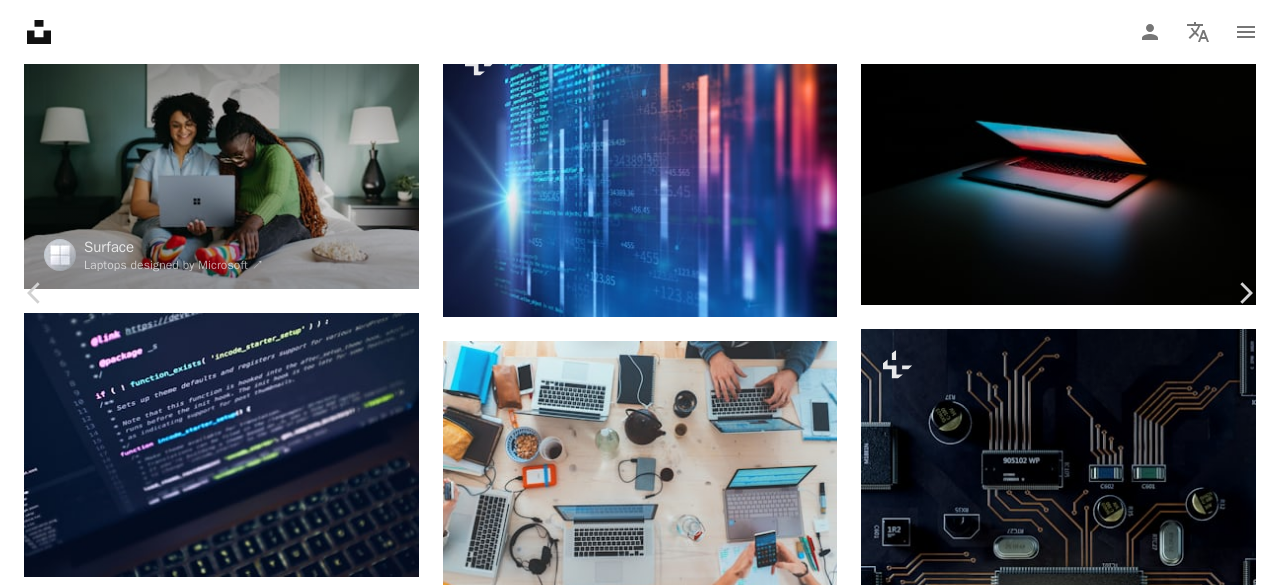 click on "An X shape" at bounding box center (20, 20) 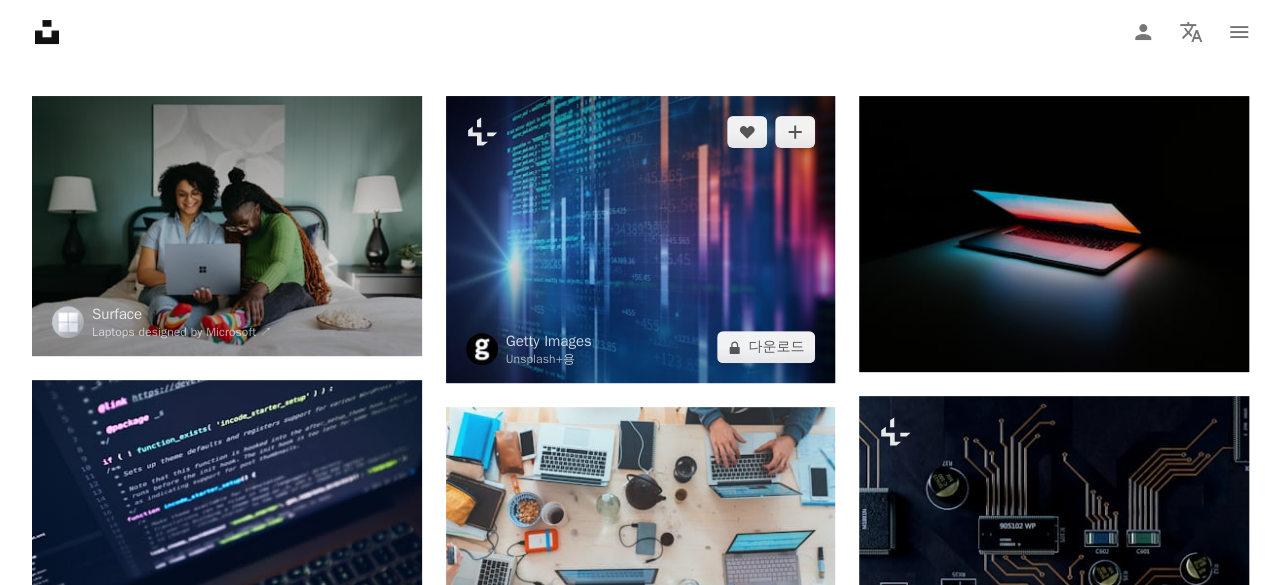 scroll, scrollTop: 200, scrollLeft: 0, axis: vertical 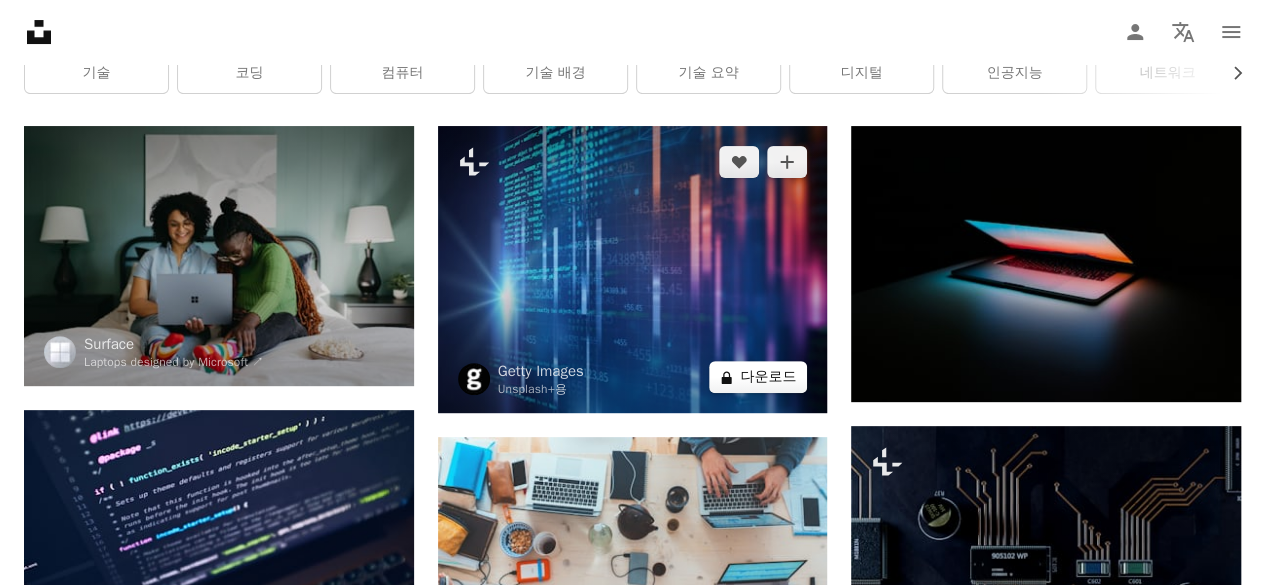 click on "A lock   다운로드" at bounding box center [758, 377] 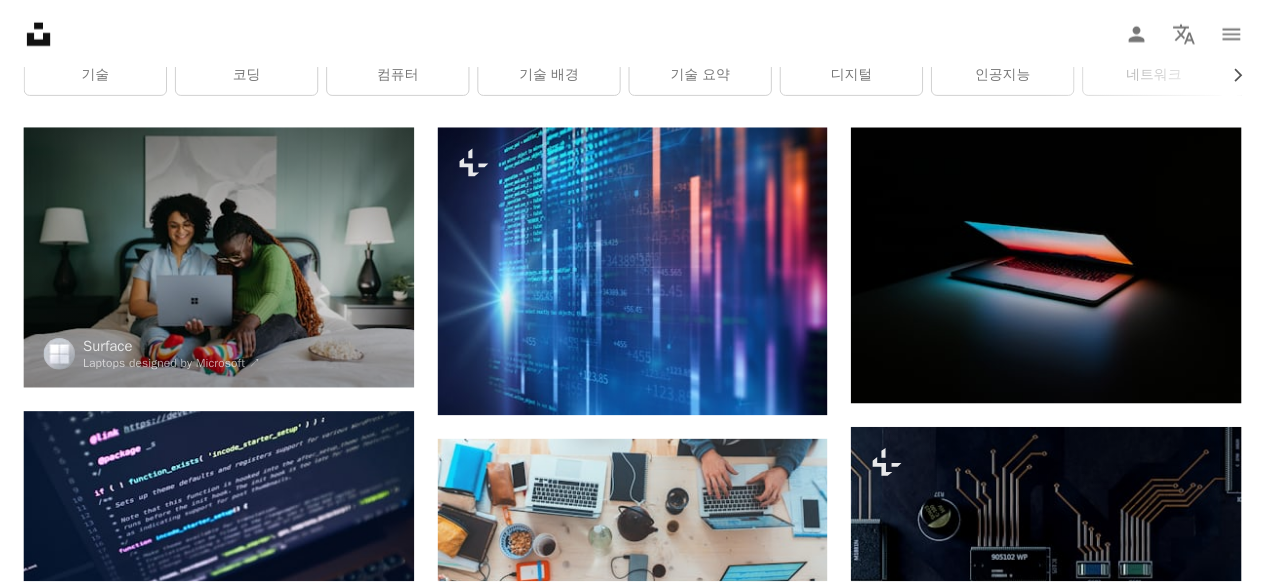 scroll, scrollTop: 56, scrollLeft: 0, axis: vertical 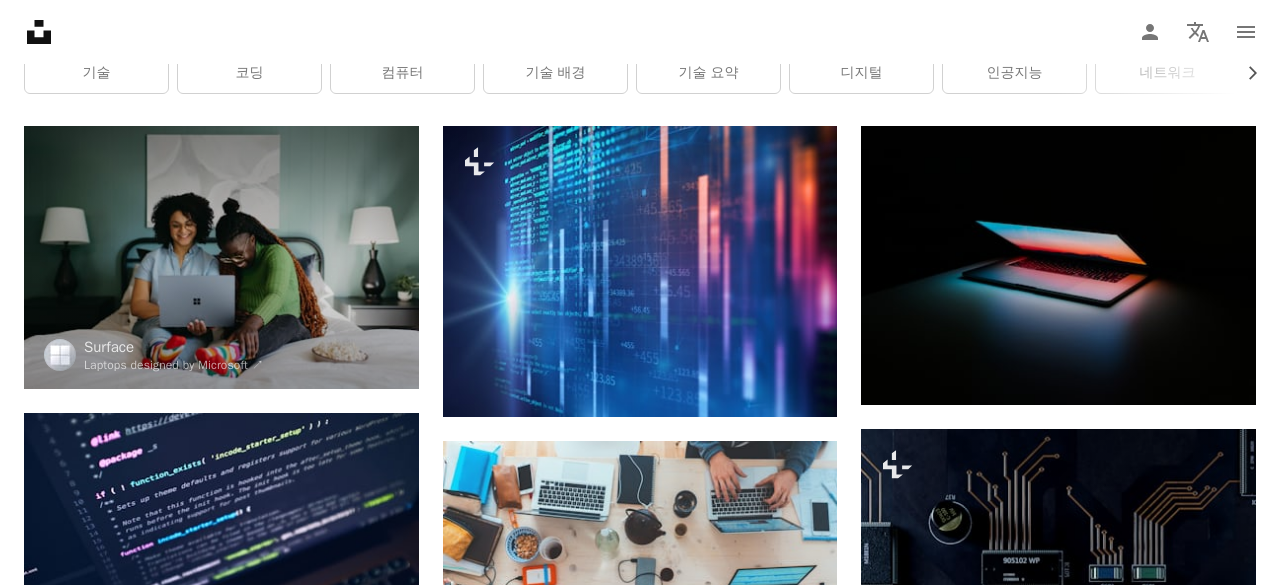 click on "An X shape 즉시 사용 가능한 프리미엄 이미지입니다. 무제한 액세스가 가능합니다. A plus sign 매월 회원 전용 콘텐츠 추가 A plus sign 무제한 royalty-free 다운로드 A plus sign 일러스트  신규 A plus sign 강화된 법적 보호 매년 66%  할인 매월 $12   $4 USD 매달 * Unsplash+  구독 *매년 납부 시 선불로  $48  청구 해당 세금 별도. 자동으로 연장됩니다. 언제든지 취소 가능합니다." at bounding box center (640, 7372) 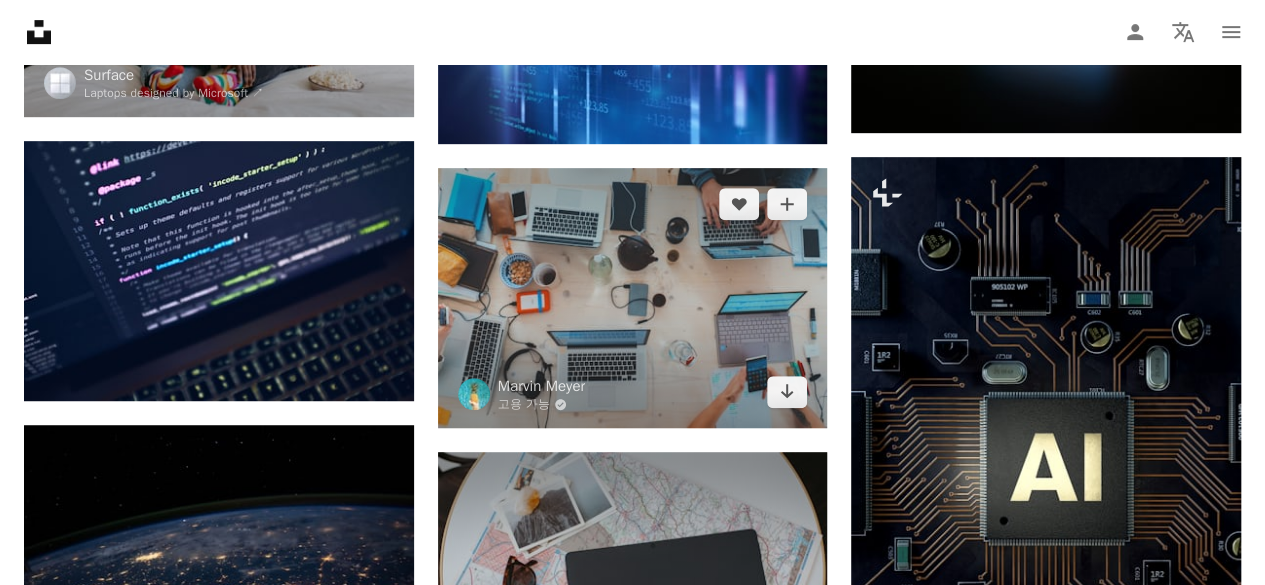 scroll, scrollTop: 500, scrollLeft: 0, axis: vertical 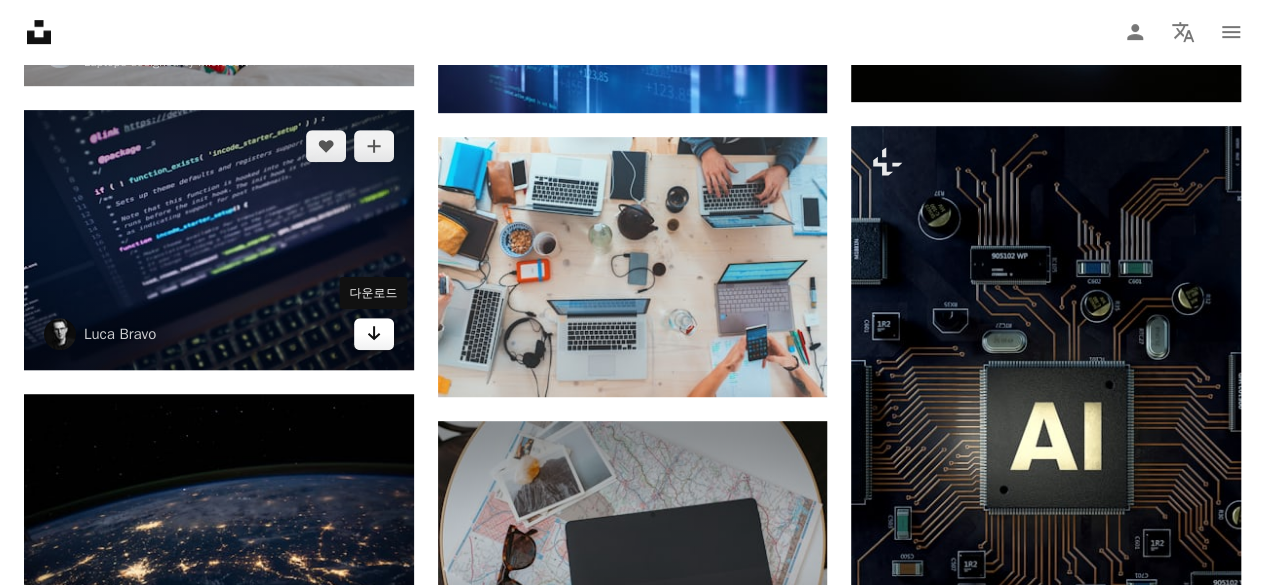 click on "Arrow pointing down" 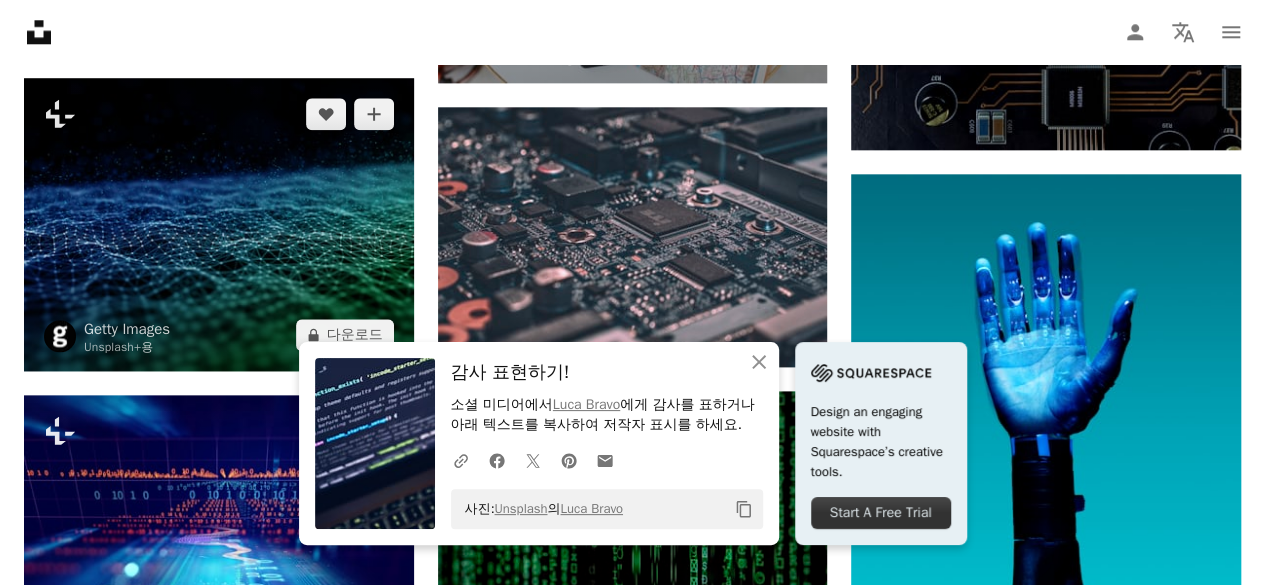 scroll, scrollTop: 1100, scrollLeft: 0, axis: vertical 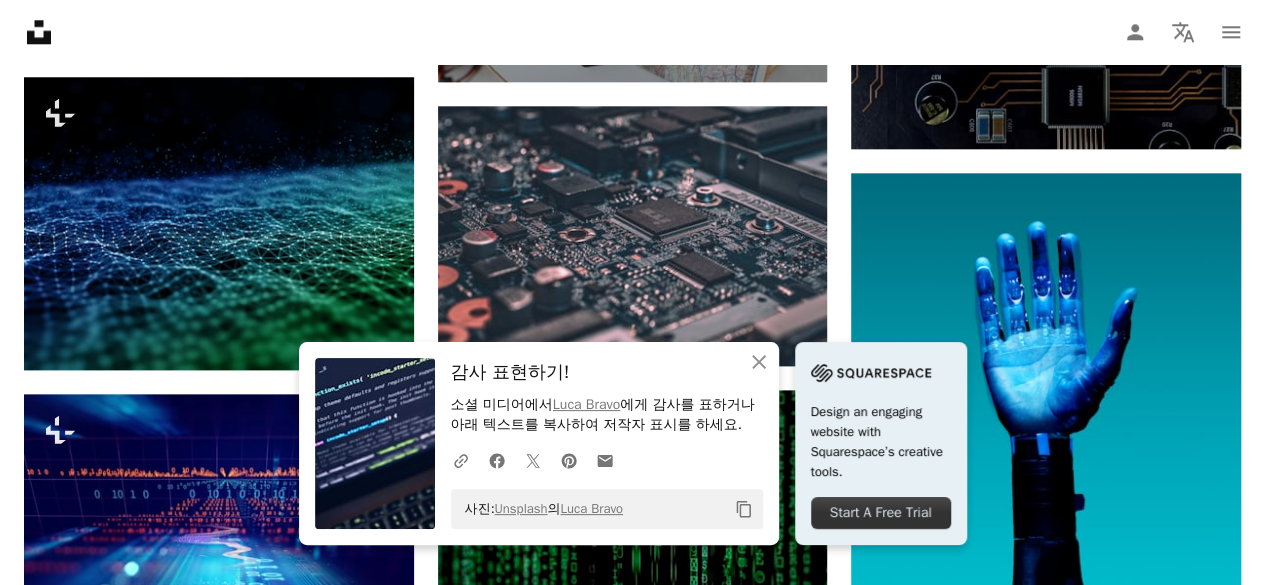 click on "Unsplash logo Unsplash 홈 A photo Pen Tool A compass A stack of folders Download Person Localization icon navigation menu" at bounding box center (632, 32) 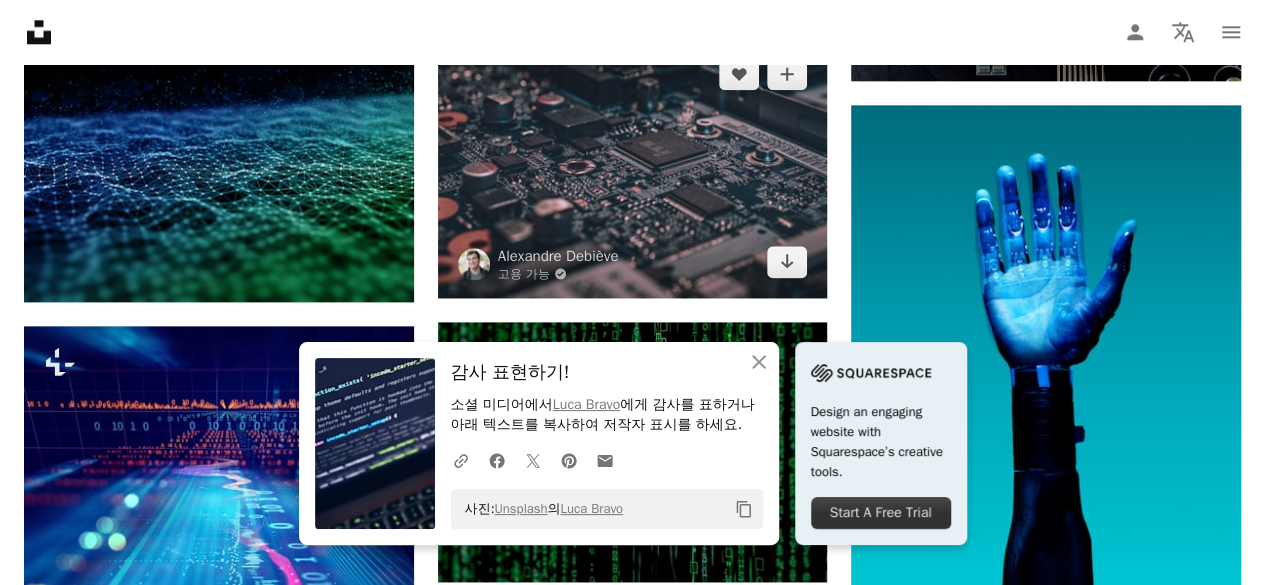 scroll, scrollTop: 1200, scrollLeft: 0, axis: vertical 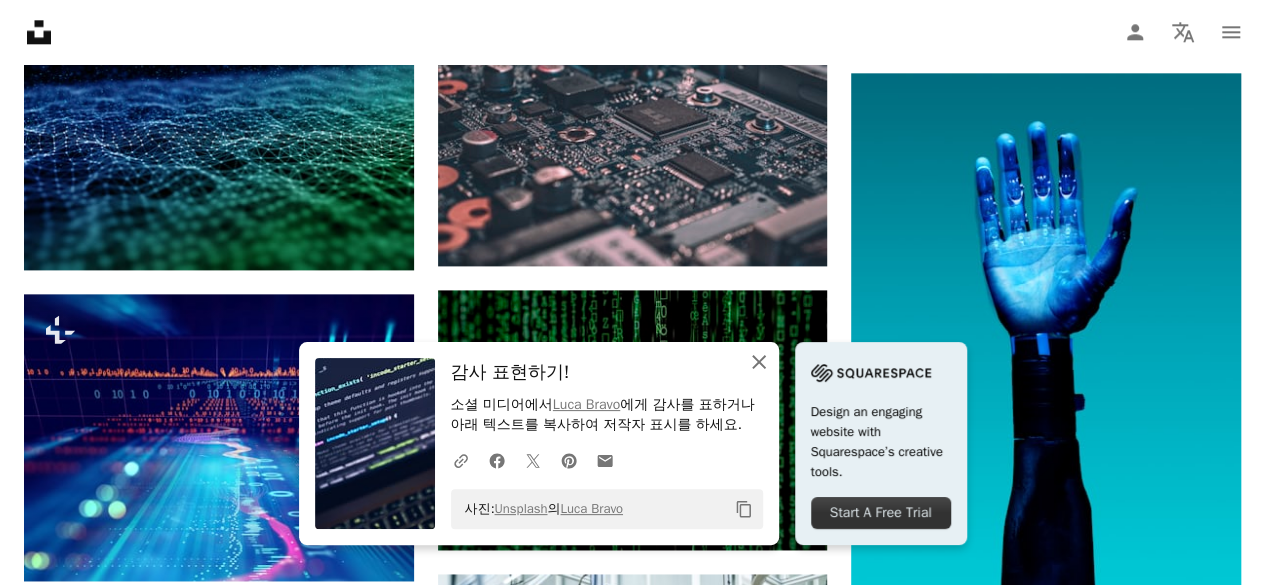 click 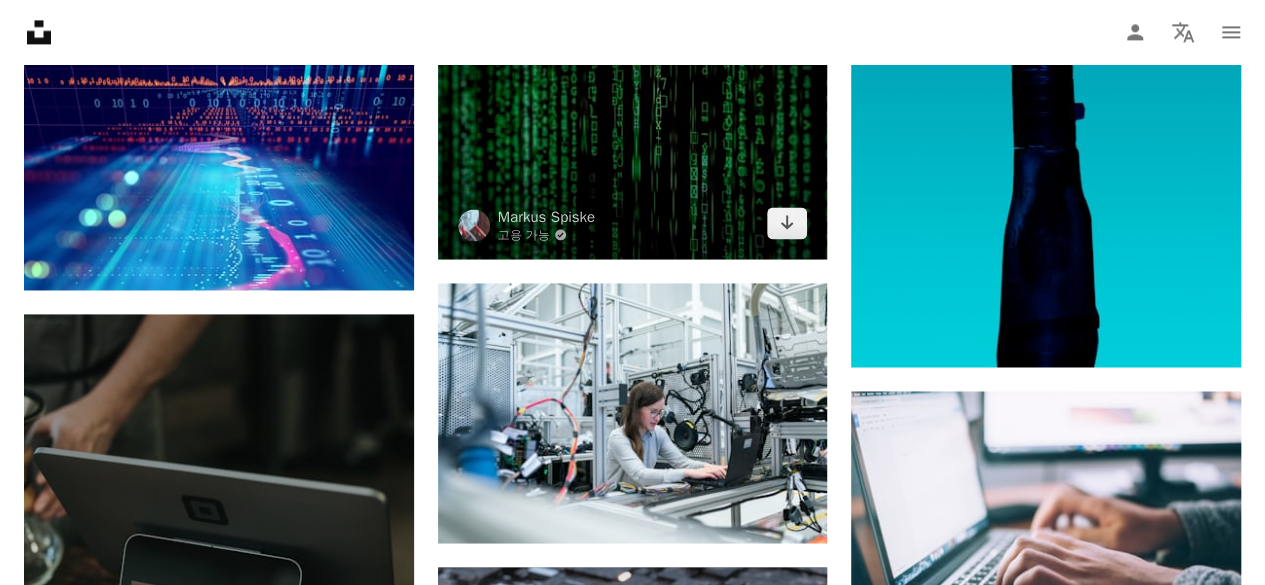 scroll, scrollTop: 1500, scrollLeft: 0, axis: vertical 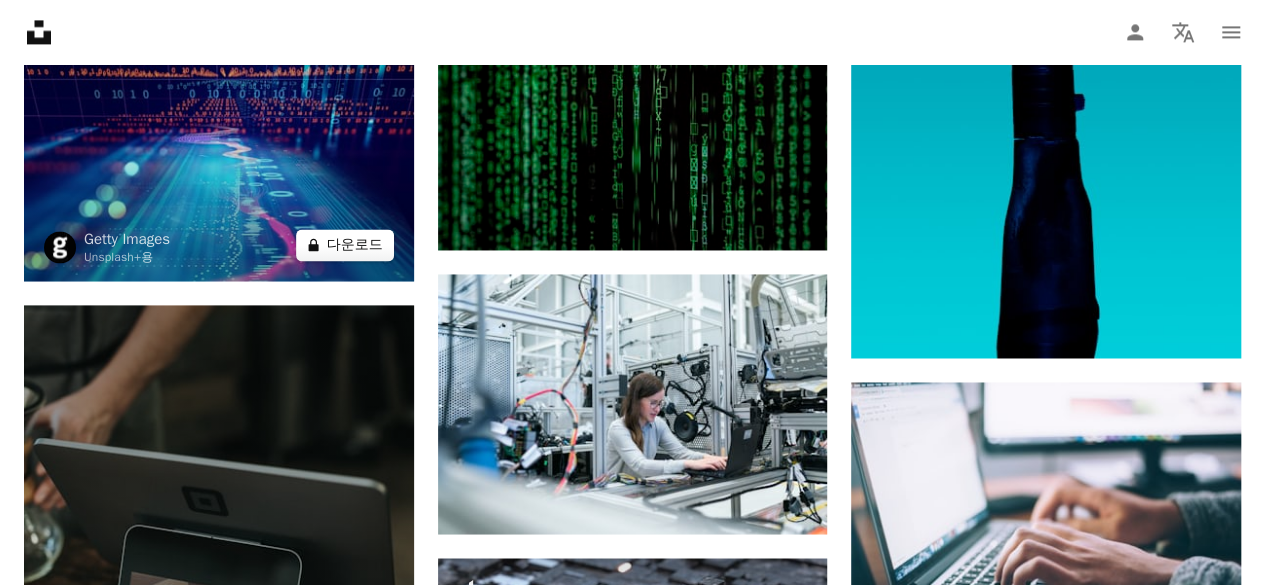 click on "A lock   다운로드" at bounding box center [345, 245] 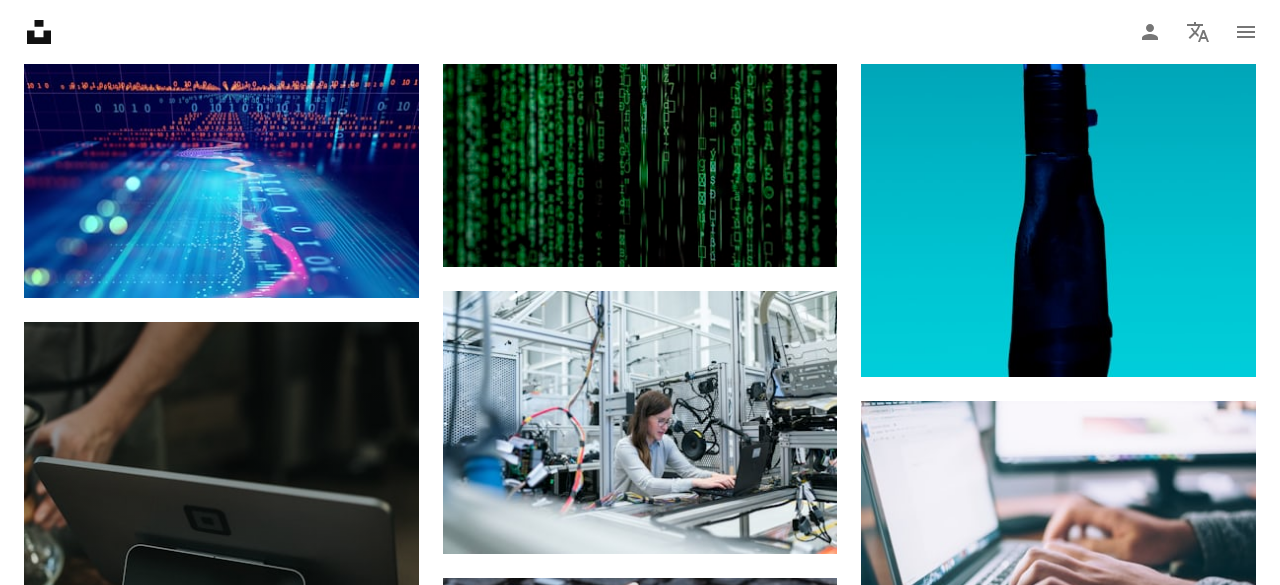 click on "An X shape 즉시 사용 가능한 프리미엄 이미지입니다. 무제한 액세스가 가능합니다. A plus sign 매월 회원 전용 콘텐츠 추가 A plus sign 무제한 royalty-free 다운로드 A plus sign 일러스트  신규 A plus sign 강화된 법적 보호 매년 66%  할인 매월 $12   $4 USD 매달 * Unsplash+  구독 *매년 납부 시 선불로  $48  청구 해당 세금 별도. 자동으로 연장됩니다. 언제든지 취소 가능합니다." at bounding box center (640, 6072) 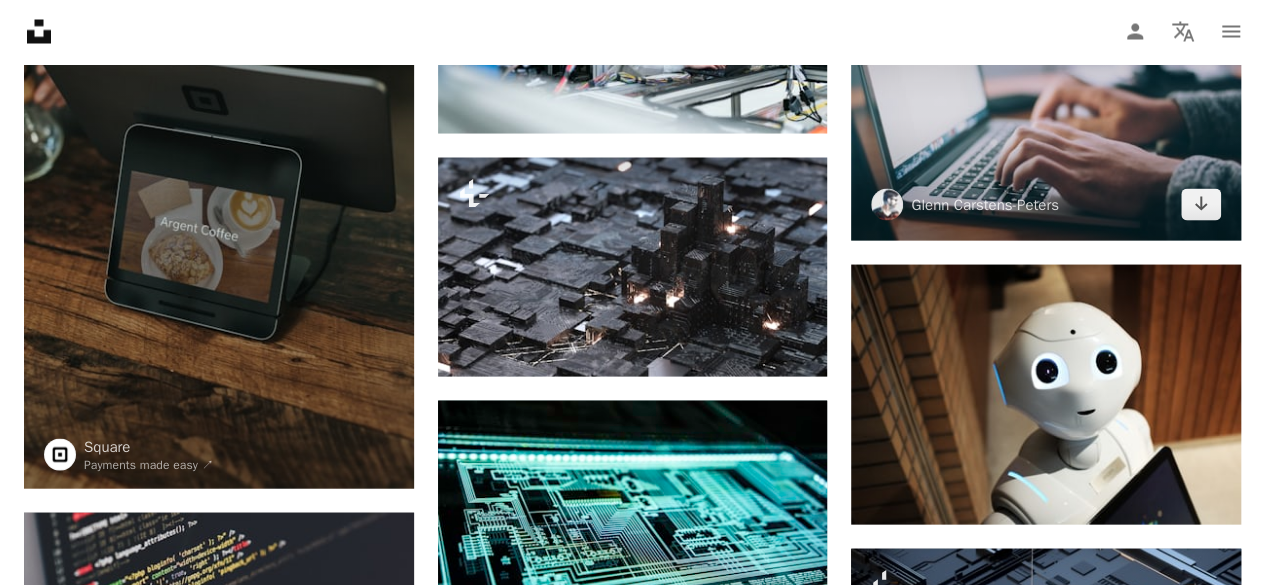scroll, scrollTop: 1800, scrollLeft: 0, axis: vertical 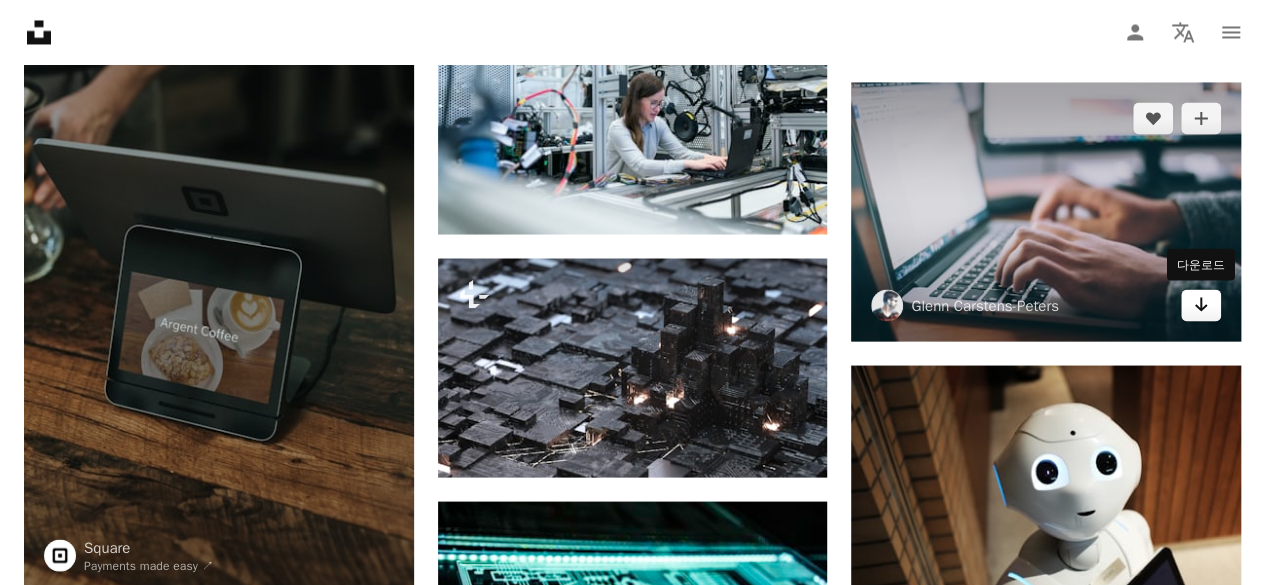 click 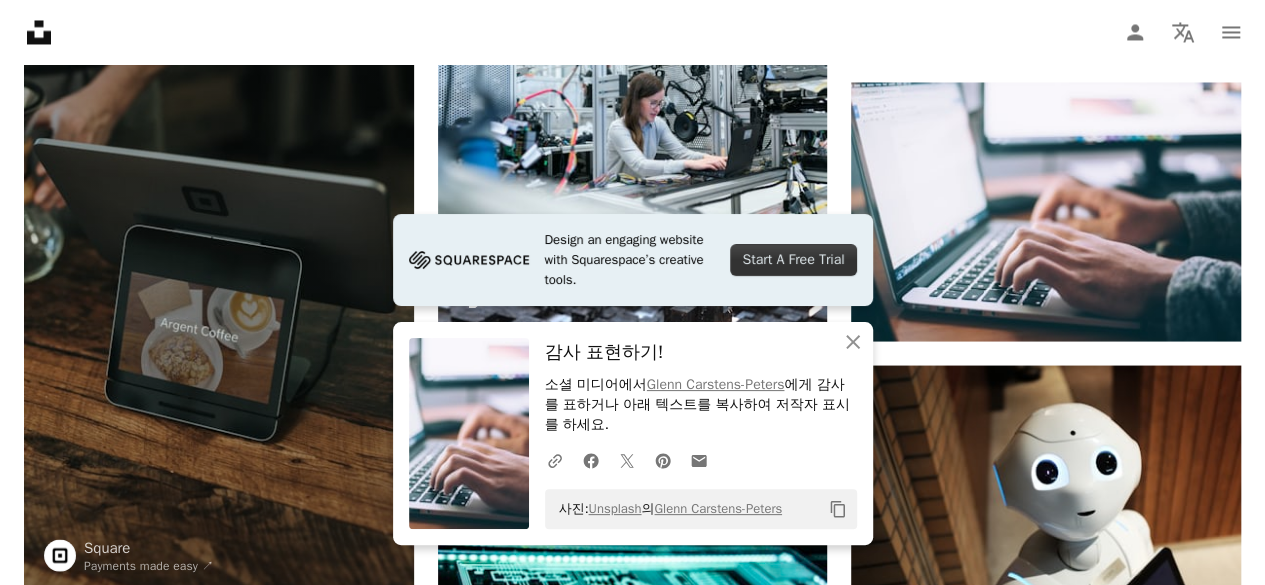 click on "감사 표현하기!" at bounding box center [701, 352] 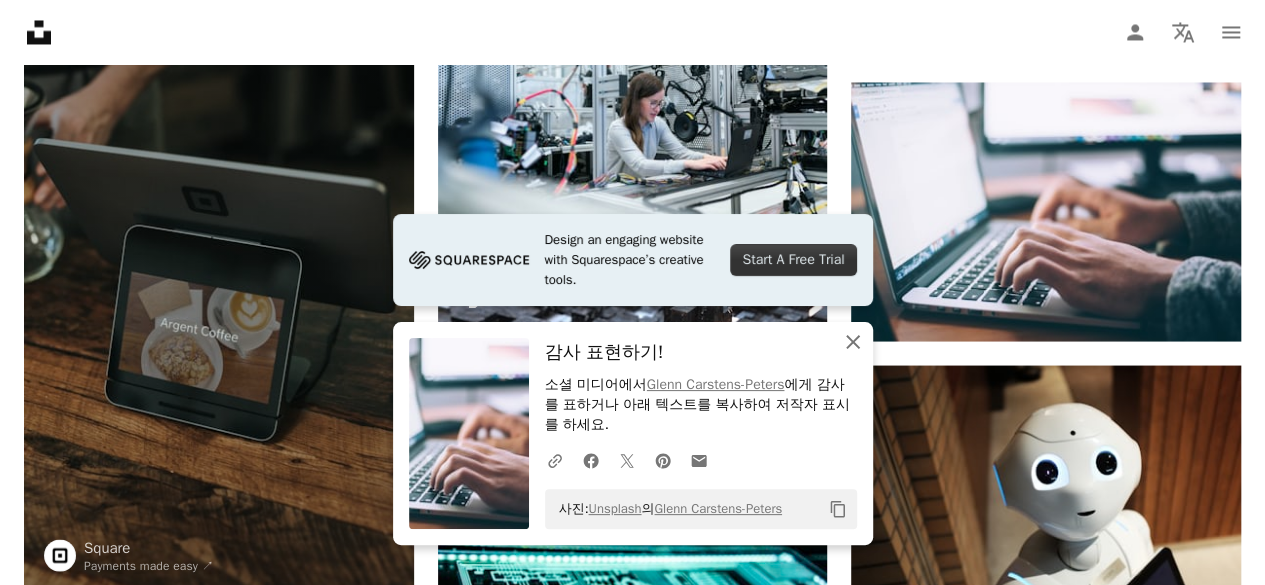 click on "An X shape" 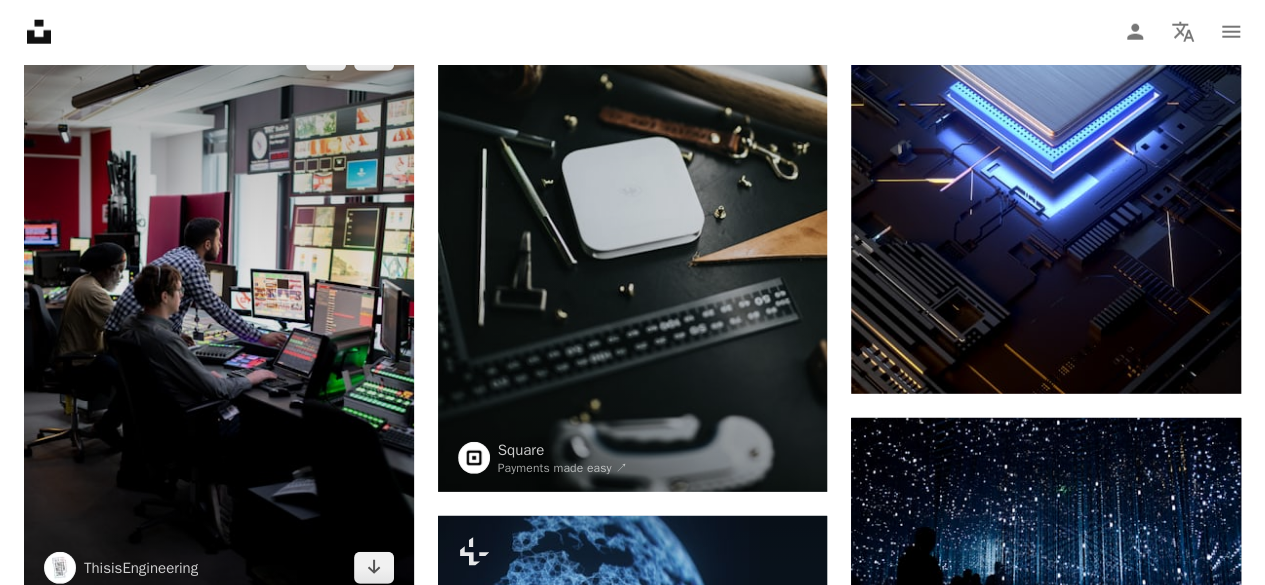 scroll, scrollTop: 2800, scrollLeft: 0, axis: vertical 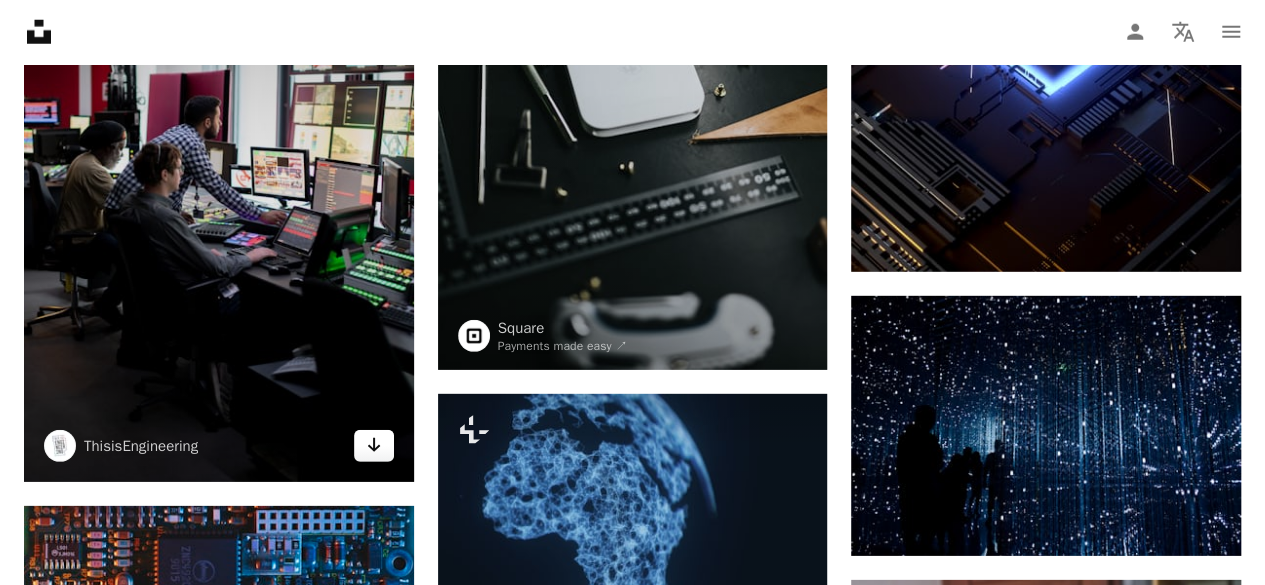 click on "Arrow pointing down" 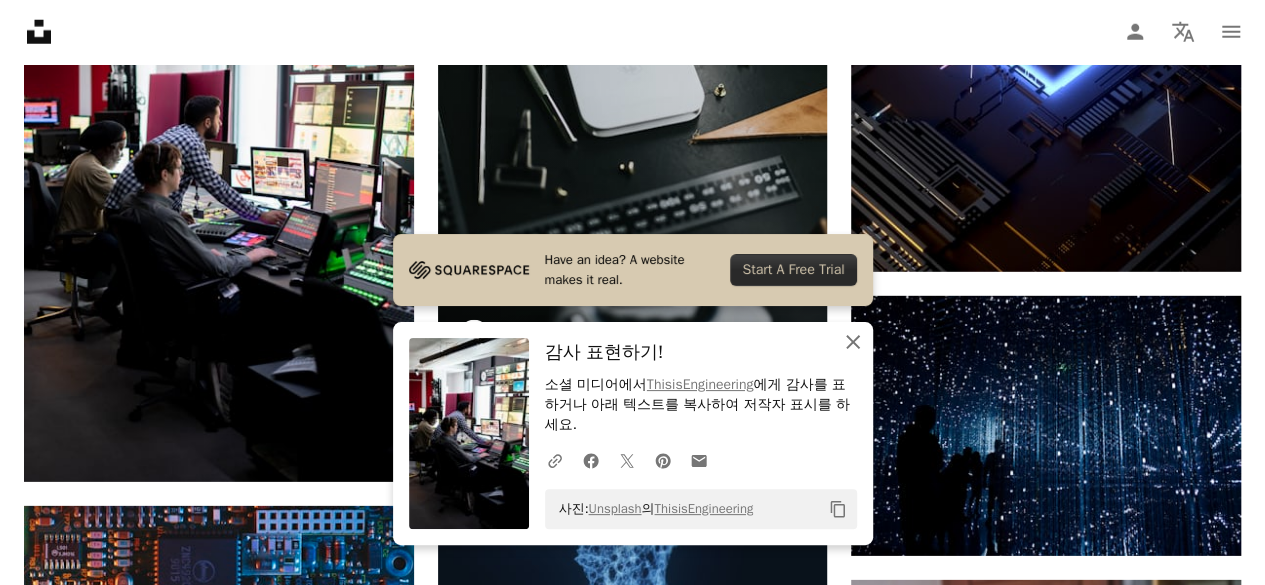 click 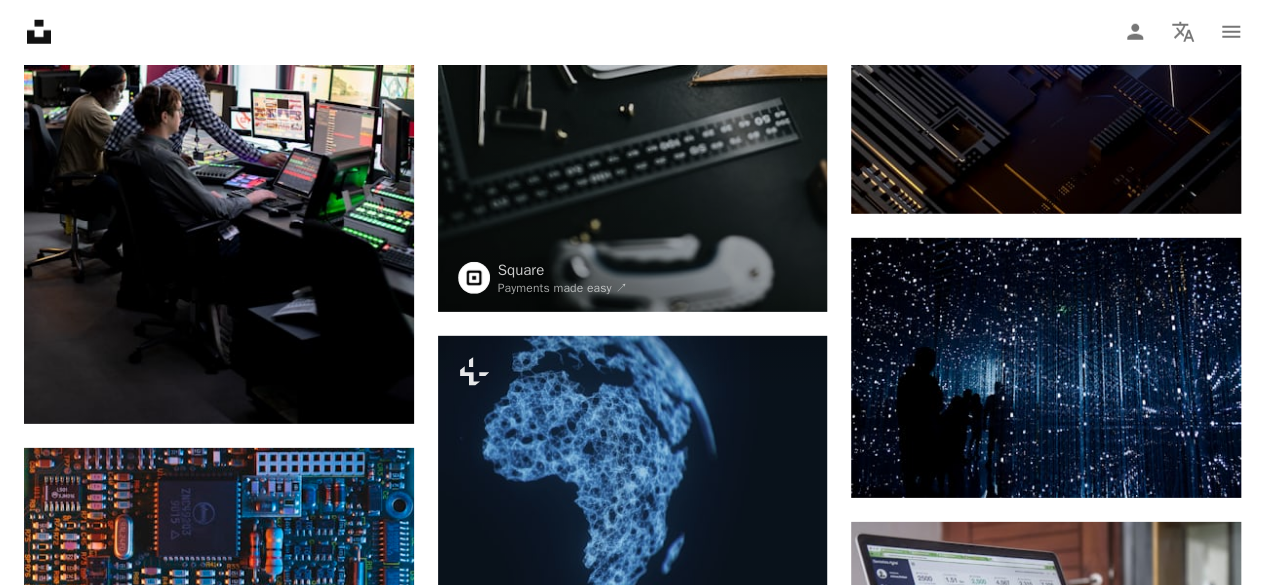 scroll, scrollTop: 2900, scrollLeft: 0, axis: vertical 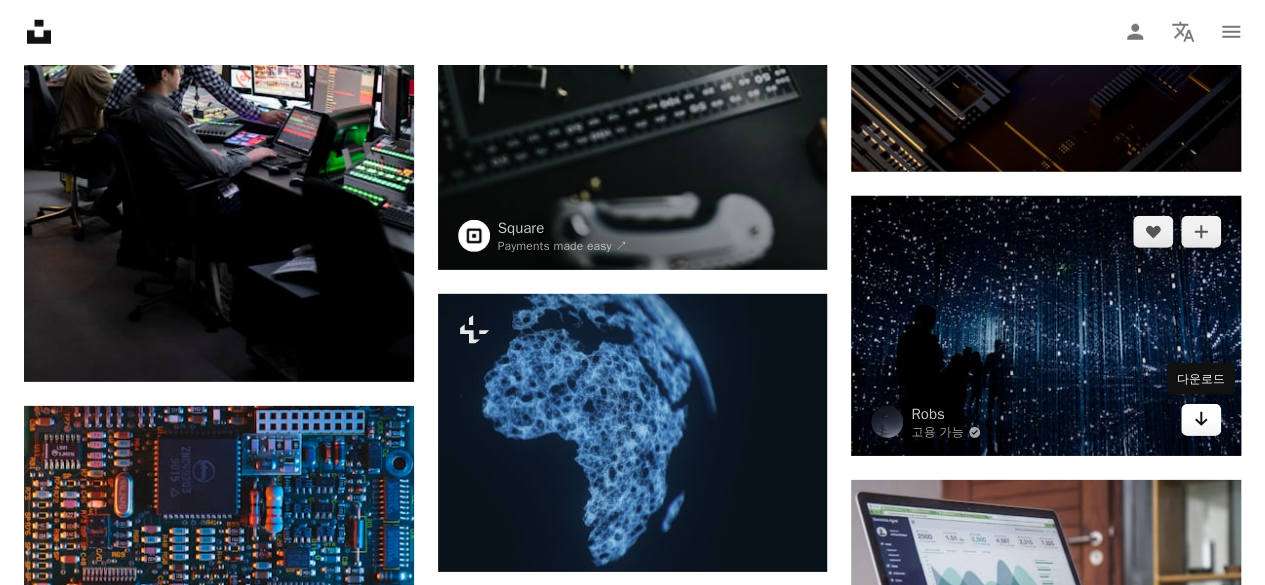click 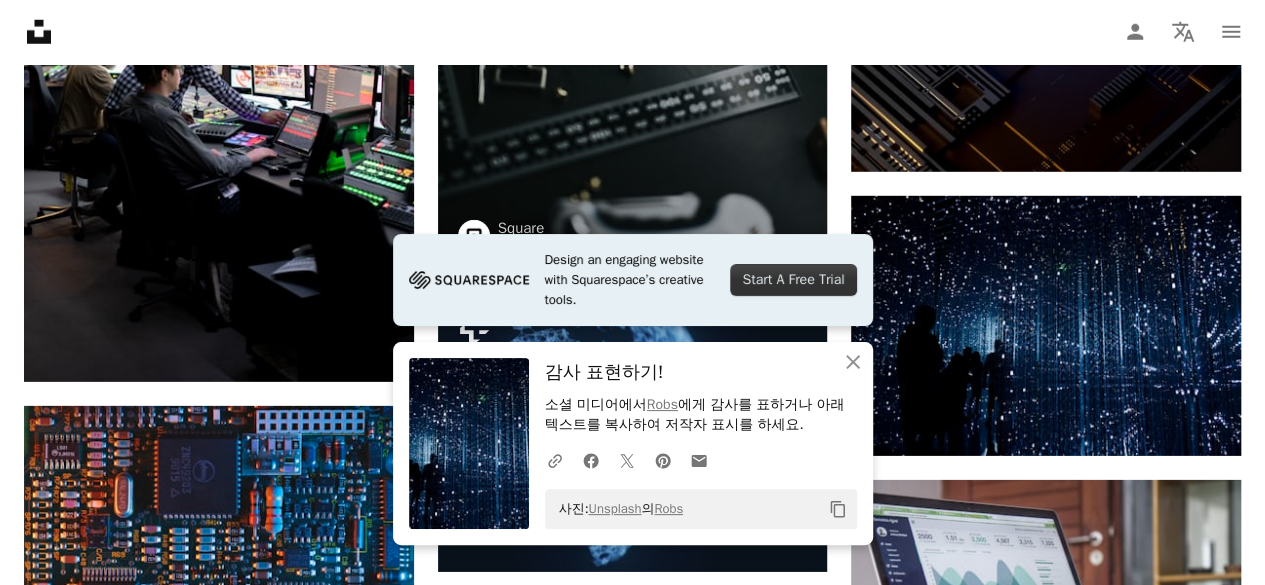 click on "프로모션됨 A heart A plus sign Surface Laptops designed by Microsoft   ↗ Arrow pointing down A heart A plus sign Luca Bravo Arrow pointing down A heart A plus sign NASA Arrow pointing down Plus sign for Unsplash+ A heart A plus sign Getty Images Unsplash+ 용 A lock   다운로드 Plus sign for Unsplash+ A heart A plus sign Getty Images Unsplash+ 용 A lock   다운로드 프로모션됨  님과의 협업  Nathan Dumlao A heart A plus sign Square Payments made easy   ↗ Arrow pointing down A heart A plus sign Ilya Pavlov Arrow pointing down A heart A plus sign ThisisEngineering Arrow pointing down A heart A plus sign Umberto Arrow pointing down 프로모션됨  님과의 협업  Nathan Dumlao A heart A plus sign Square Payments made easy   ↗ Arrow pointing down A heart A plus sign Markus Spiske 고용 가능 A checkmark inside of a circle Arrow pointing down A heart A plus sign fabio 고용 가능 A checkmark inside of a circle Arrow pointing down A heart A plus sign Joshua Sortino A heart A heart" at bounding box center (219, 836) 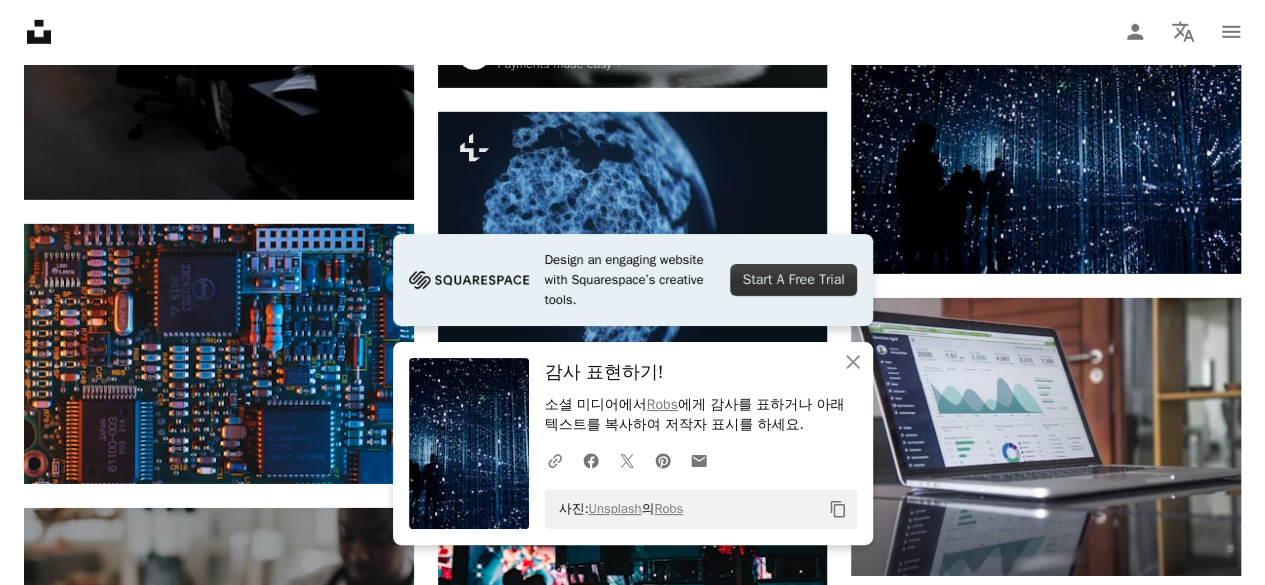 scroll, scrollTop: 3100, scrollLeft: 0, axis: vertical 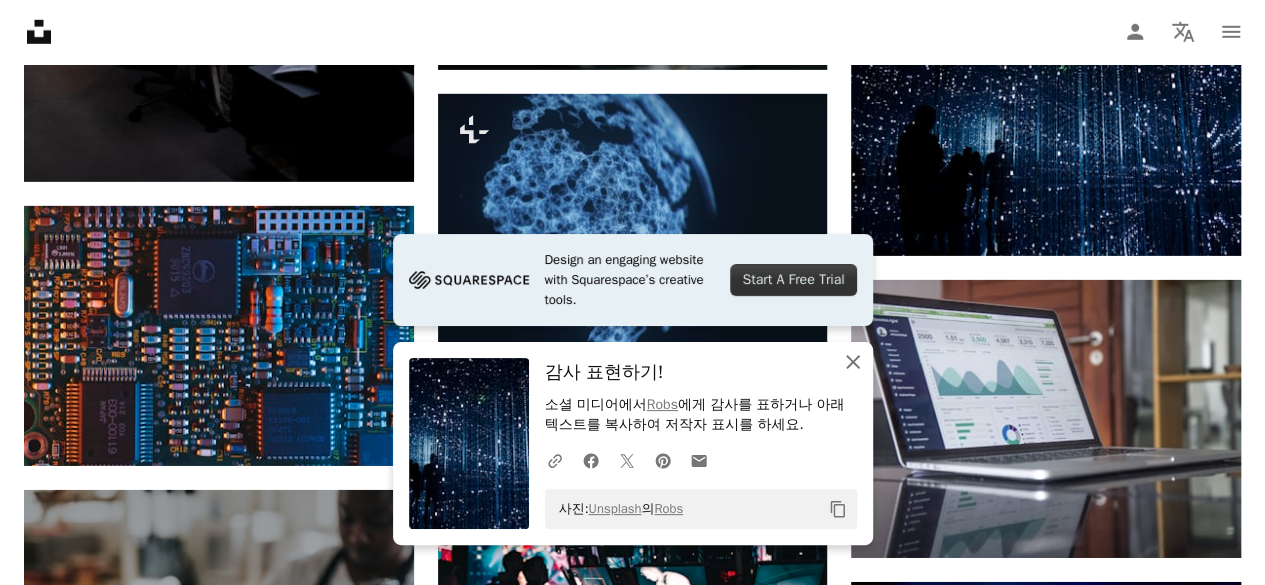 click on "An X shape" 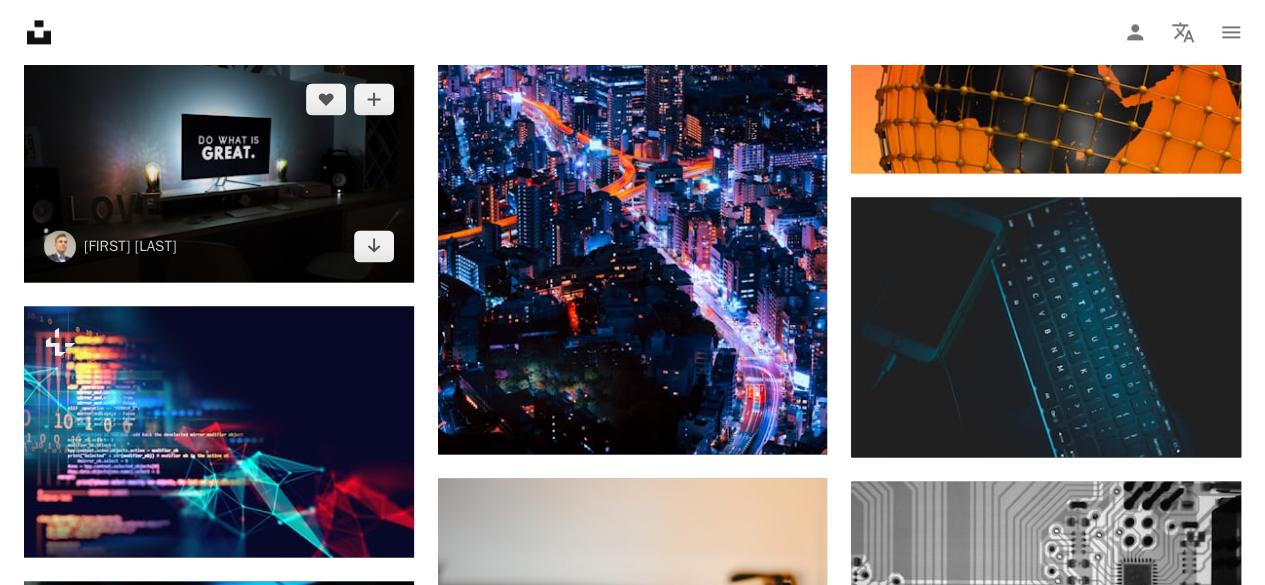 scroll, scrollTop: 12900, scrollLeft: 0, axis: vertical 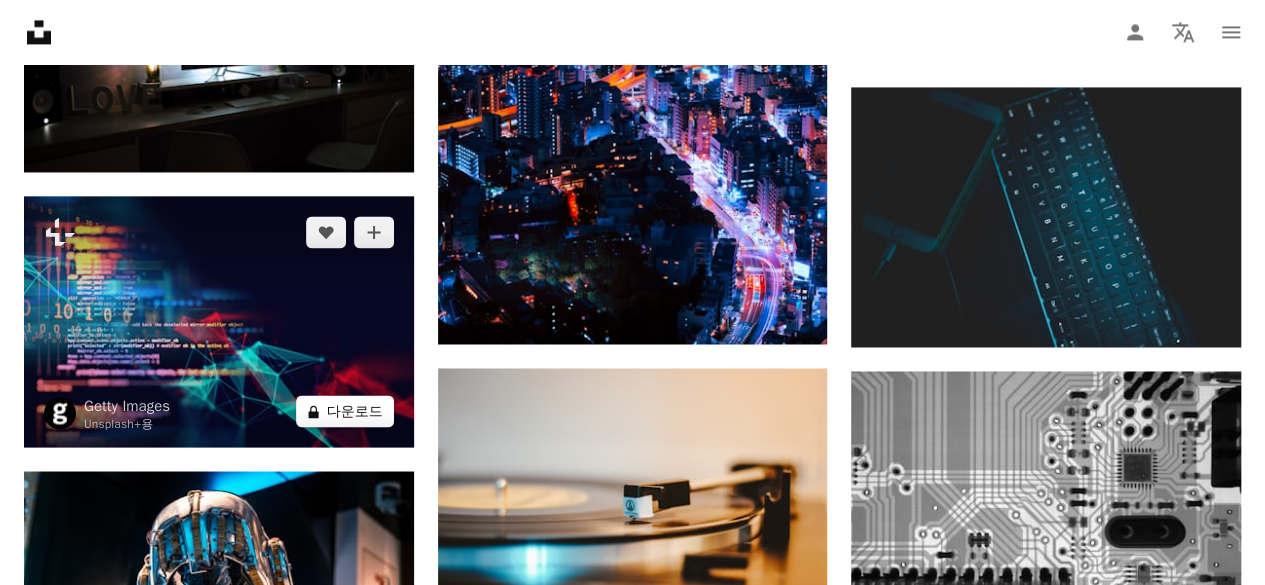 click on "A lock   다운로드" at bounding box center [345, 411] 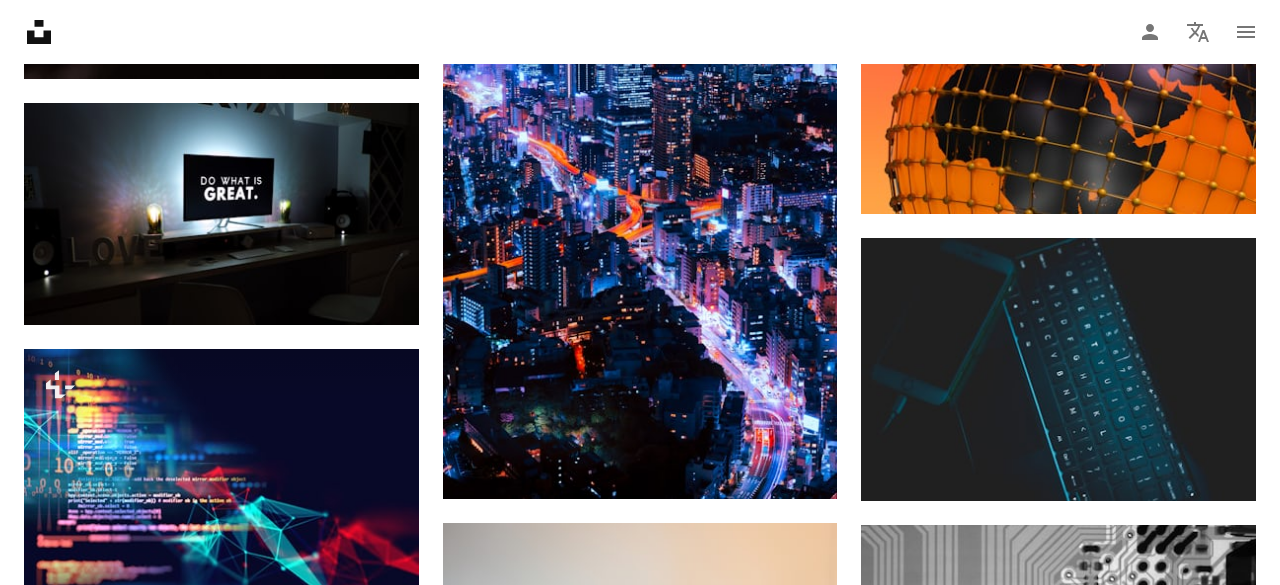 click on "An X shape 즉시 사용 가능한 프리미엄 이미지입니다. 무제한 액세스가 가능합니다. A plus sign 매월 회원 전용 콘텐츠 추가 A plus sign 무제한 royalty-free 다운로드 A plus sign 일러스트  신규 A plus sign 강화된 법적 보호 매년 66%  할인 매월 $12   $4 USD 매달 * Unsplash+  구독 *매년 납부 시 선불로  $48  청구 해당 세금 별도. 자동으로 연장됩니다. 언제든지 취소 가능합니다." at bounding box center [640, 4577] 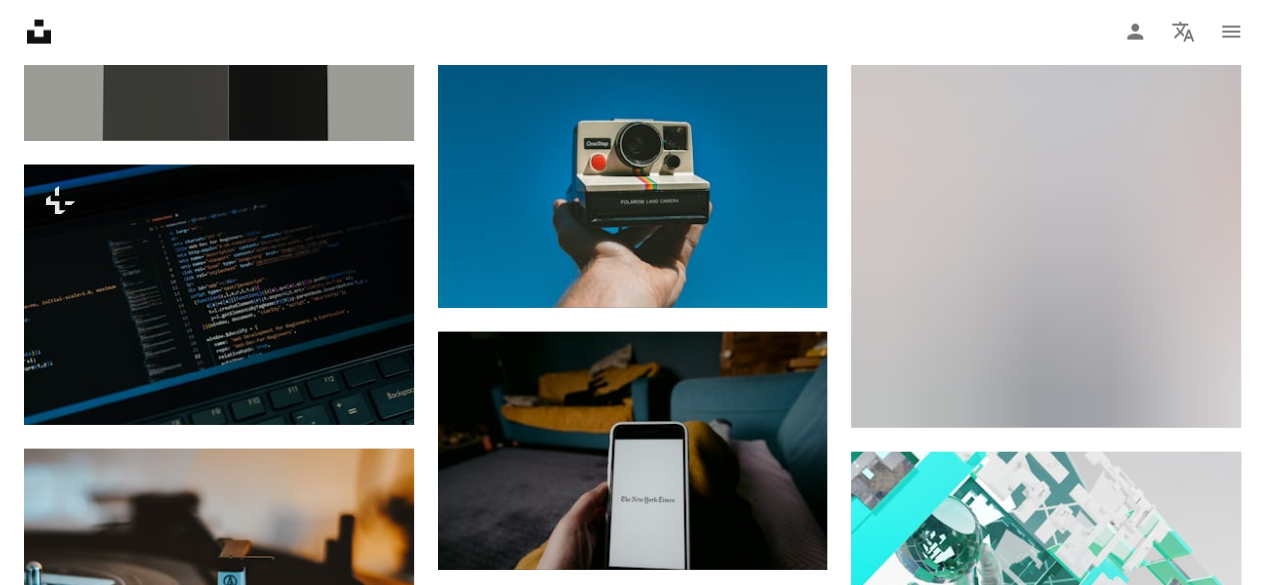 scroll, scrollTop: 17700, scrollLeft: 0, axis: vertical 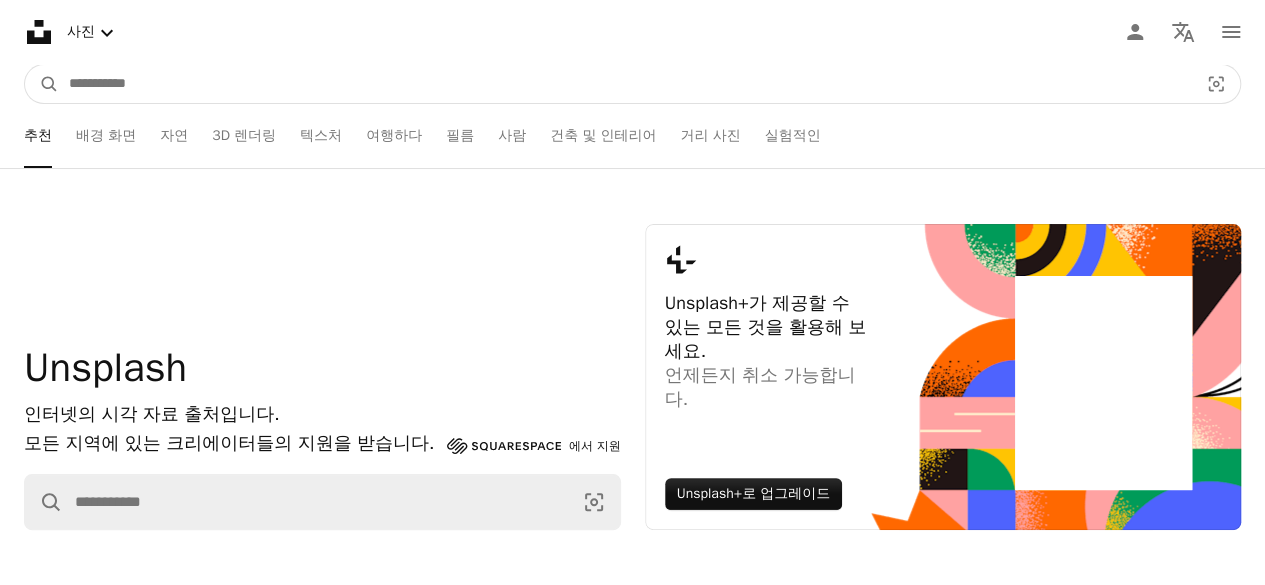 click at bounding box center (625, 84) 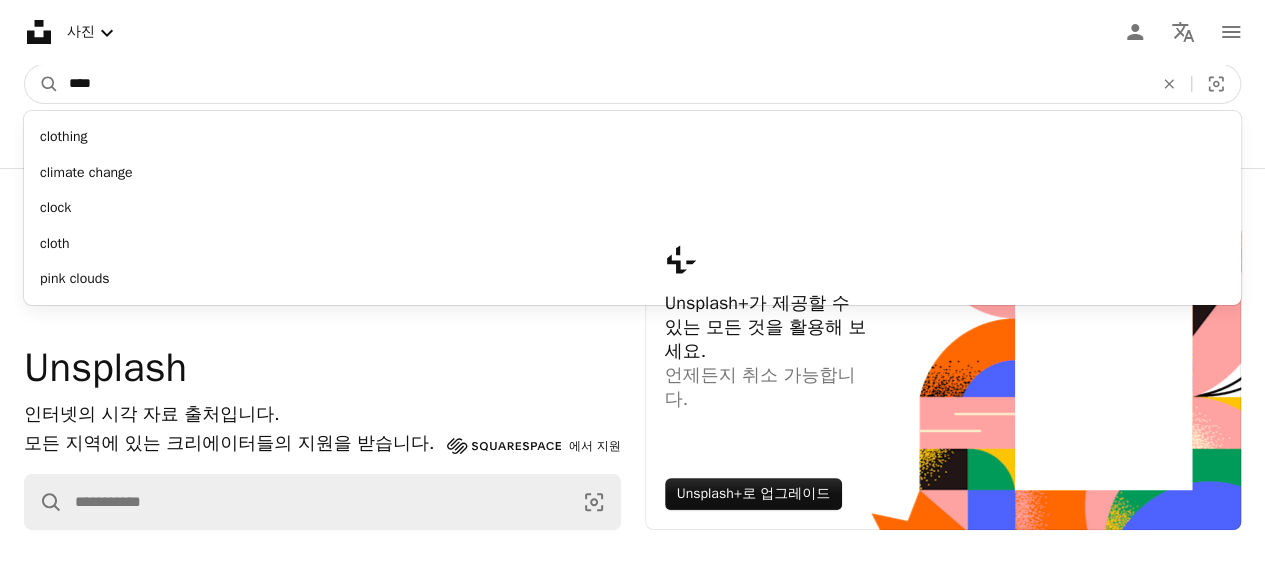 type on "*****" 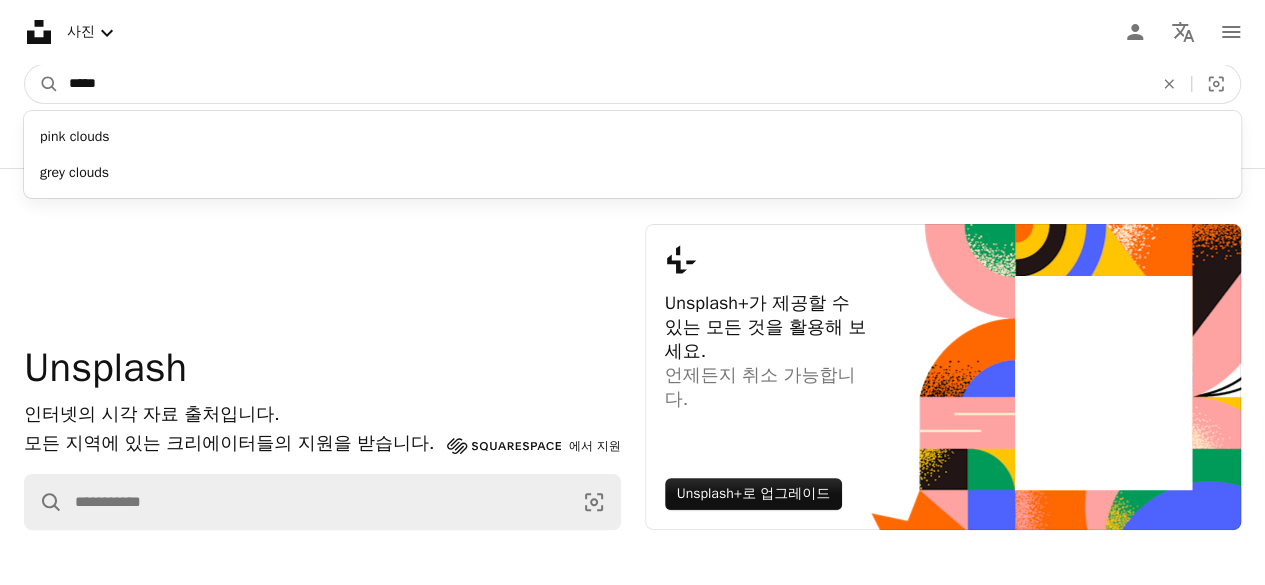 click on "A magnifying glass" at bounding box center [42, 84] 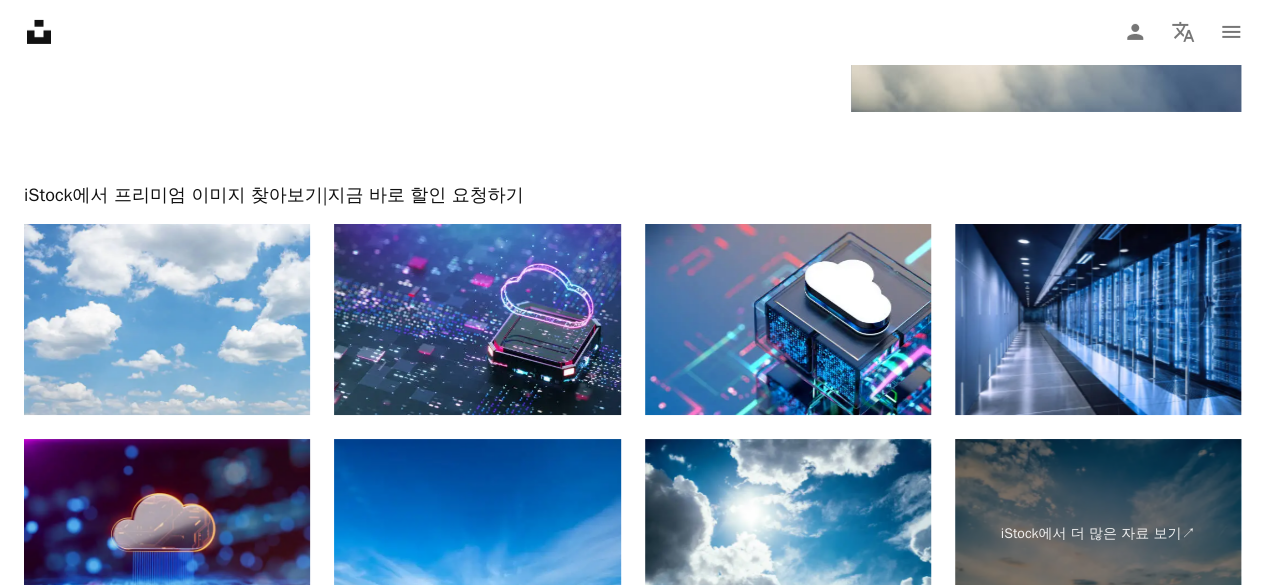 scroll, scrollTop: 3500, scrollLeft: 0, axis: vertical 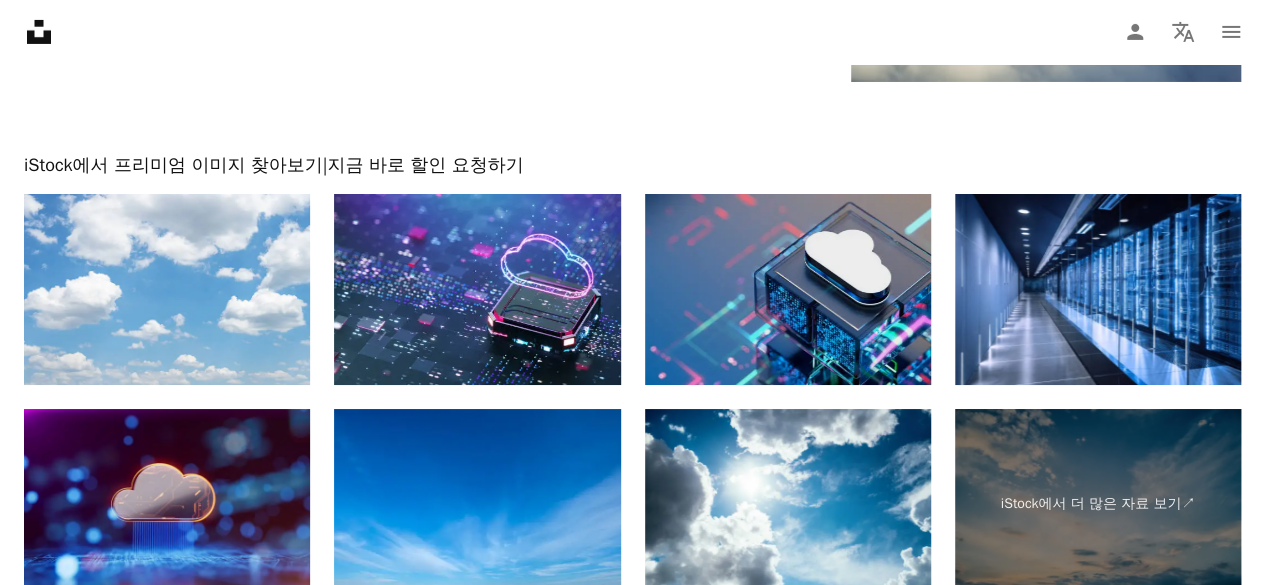 click at bounding box center [788, 289] 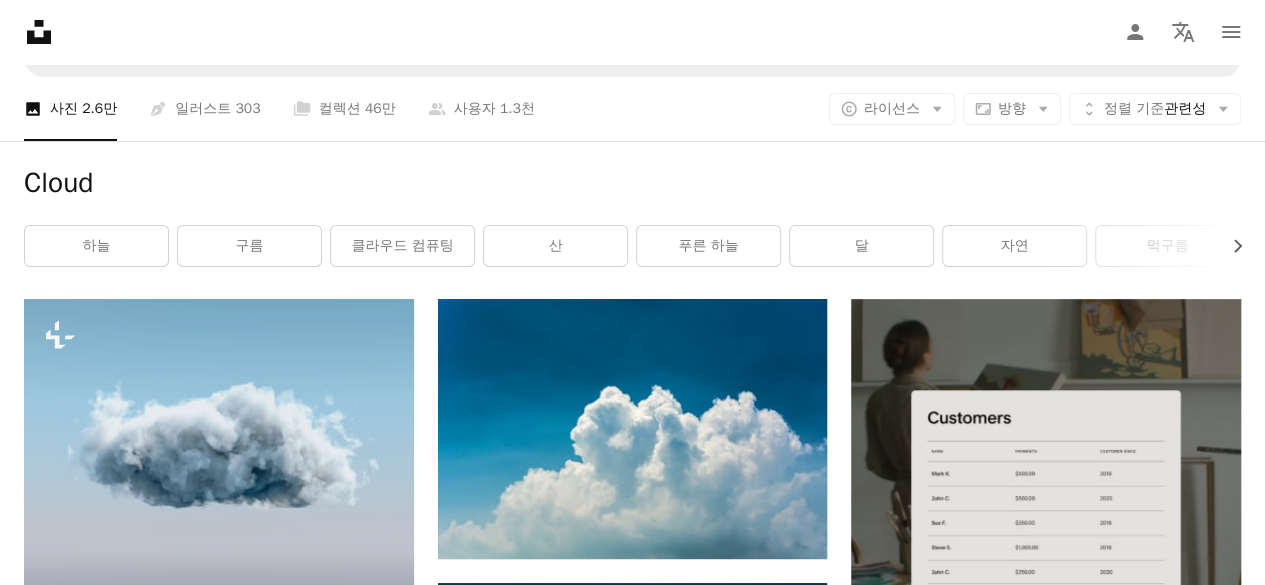 scroll, scrollTop: 0, scrollLeft: 0, axis: both 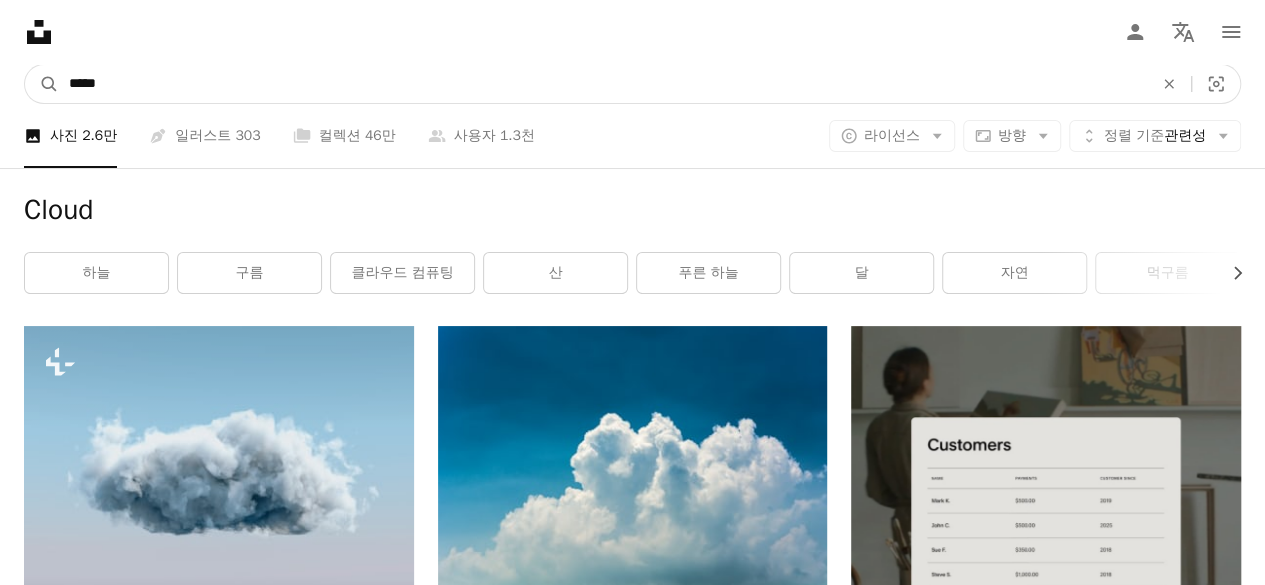 click on "Unsplash logo Unsplash 홈 A photo Pen Tool A compass A stack of folders Download Person Localization icon navigation menu A magnifying glass ***** An X shape Visual search Unsplash+ 구독 로그인 이미지 제출 A photo 사진   A stack of folders 컬렉션   A group of people 사용자   A copyright icon © 라이선스 Arrow down Aspect ratio 방향 Arrow down Unfold 정렬 기준  관련성 Arrow down Filters 필터 Cloud Chevron right 하늘 구름 클라우드 컴퓨팅 산 푸른 하늘 달 자연 먹구름 날씨 구름 하늘 구름 PNG 아이 패드 벽지 Plus sign for Unsplash+ A heart A plus sign A. C. Unsplash+ 용 A lock   다운로드 A heart A plus sign Łukasz Łada Arrow pointing down A heart A plus sign engin akyurt 고용 가능 A checkmark inside of a circle Arrow pointing down A heart A plus sign Daniel Ramírez 고용 가능 A checkmark inside of a circle Arrow pointing down A heart A plus sign Arteum.ro Arrow pointing down 용" at bounding box center [632, 2237] 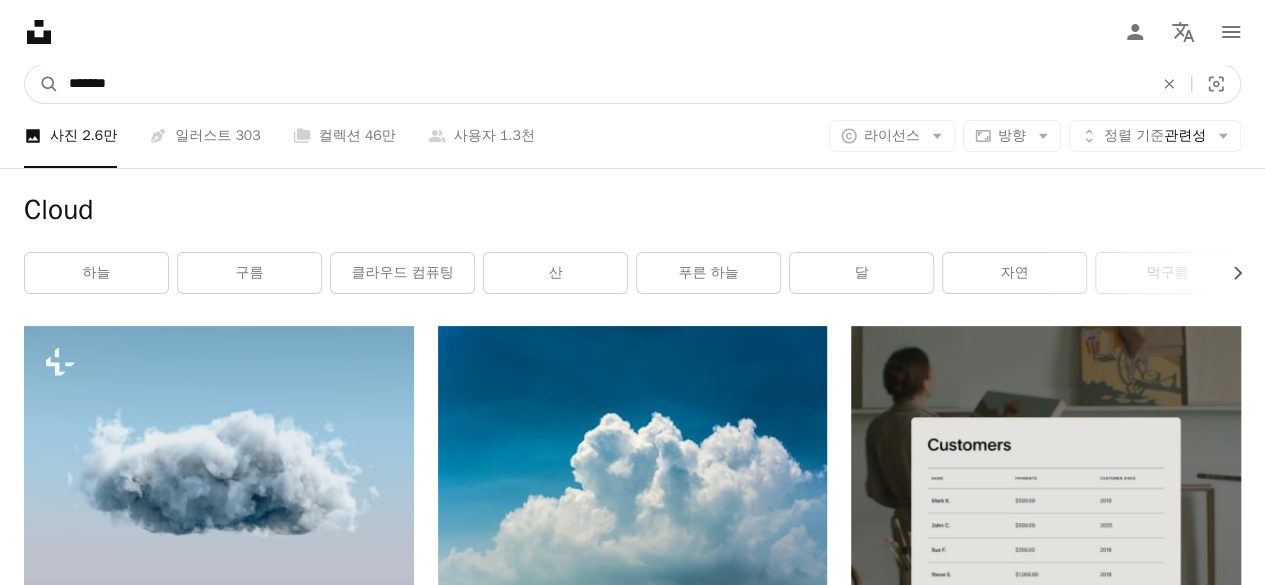 type on "********" 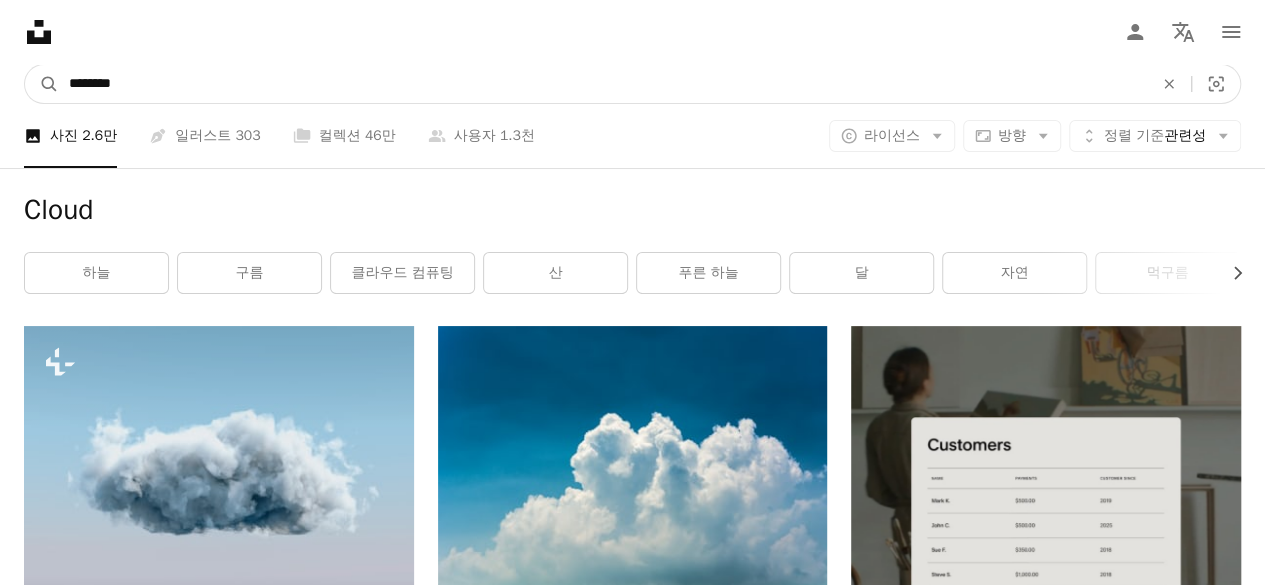 click on "A magnifying glass" at bounding box center (42, 84) 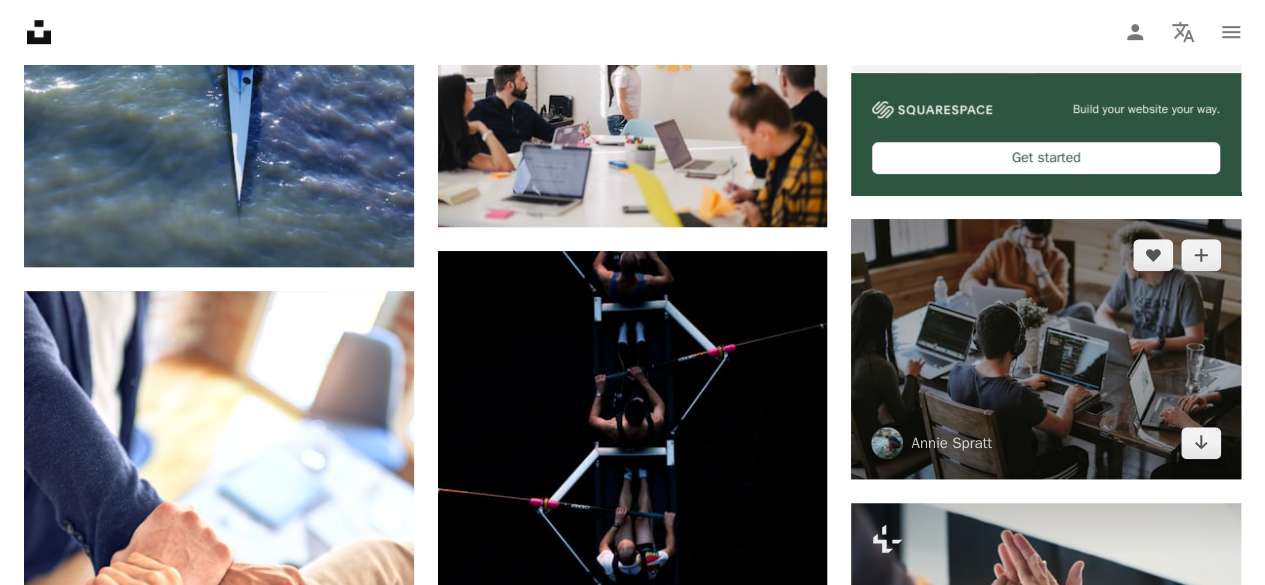 scroll, scrollTop: 700, scrollLeft: 0, axis: vertical 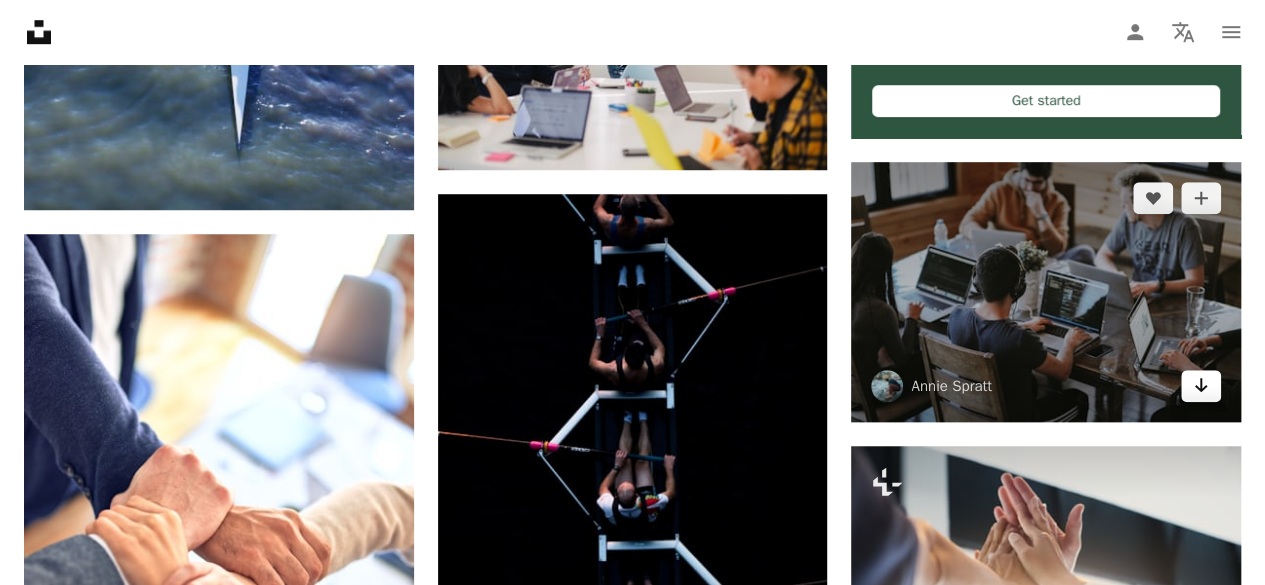 click on "Arrow pointing down" 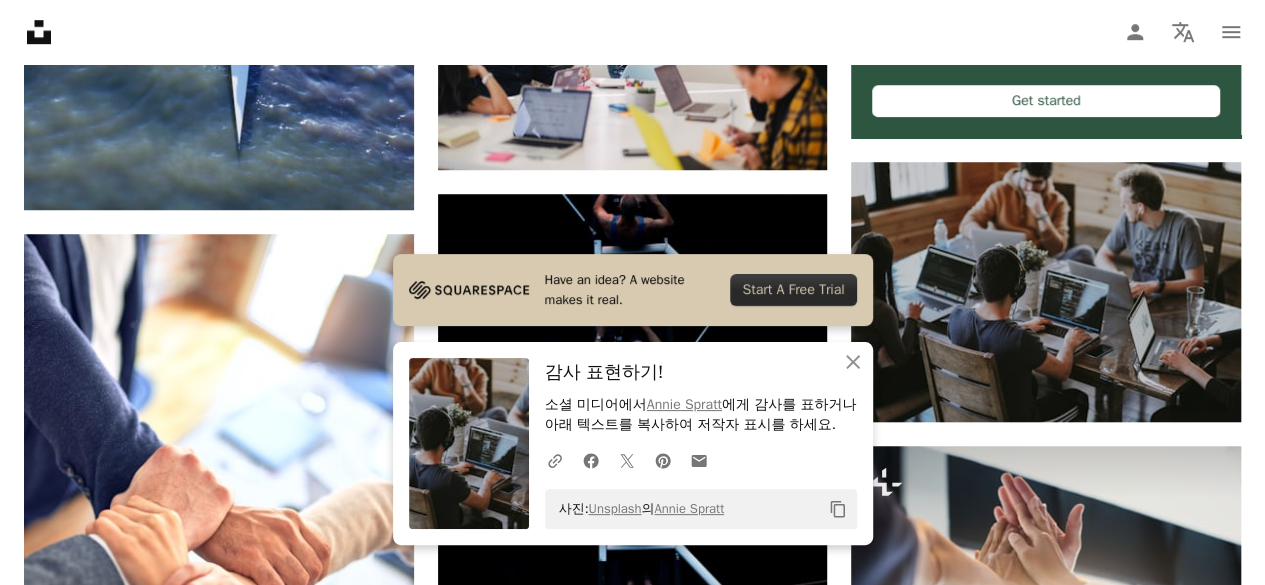 click on "감사 표현하기!" at bounding box center (701, 372) 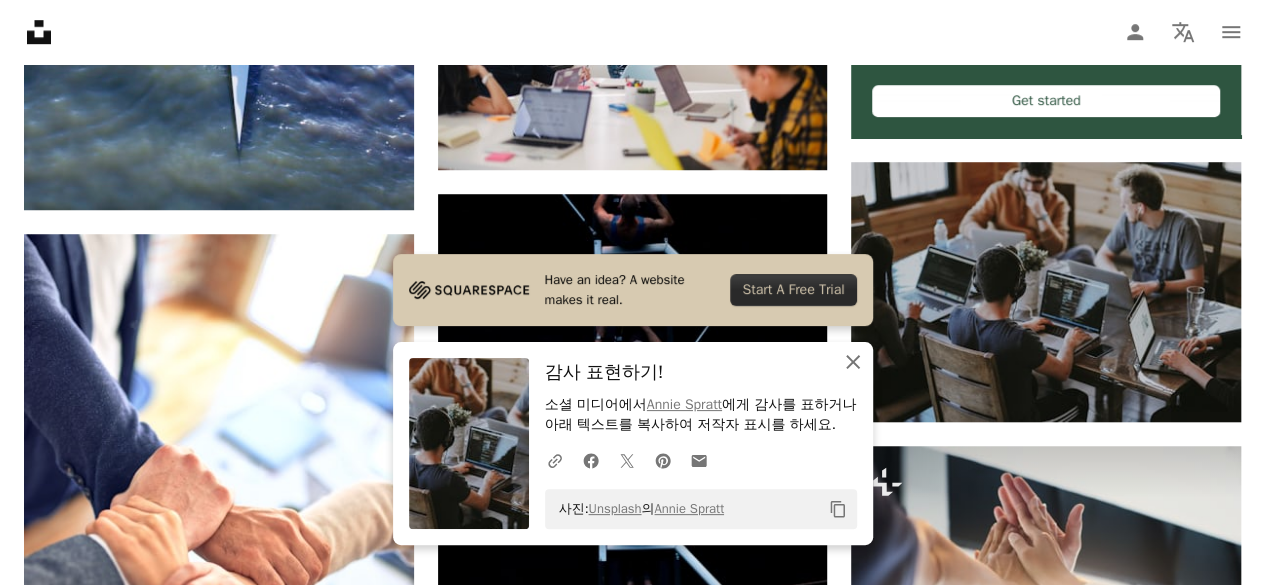 click 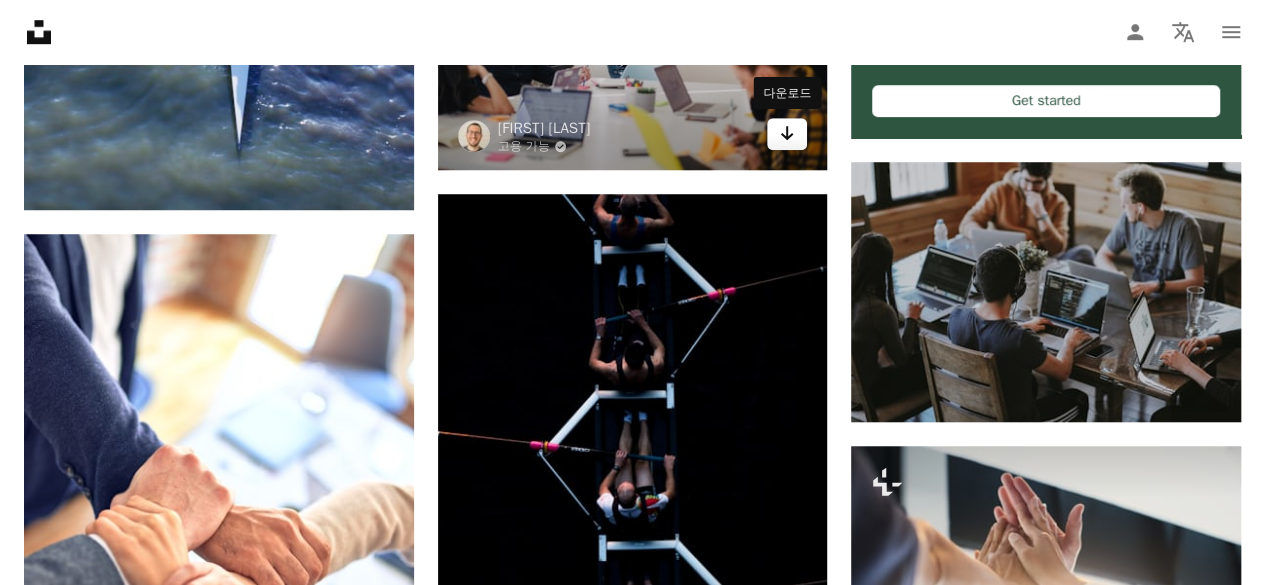 click 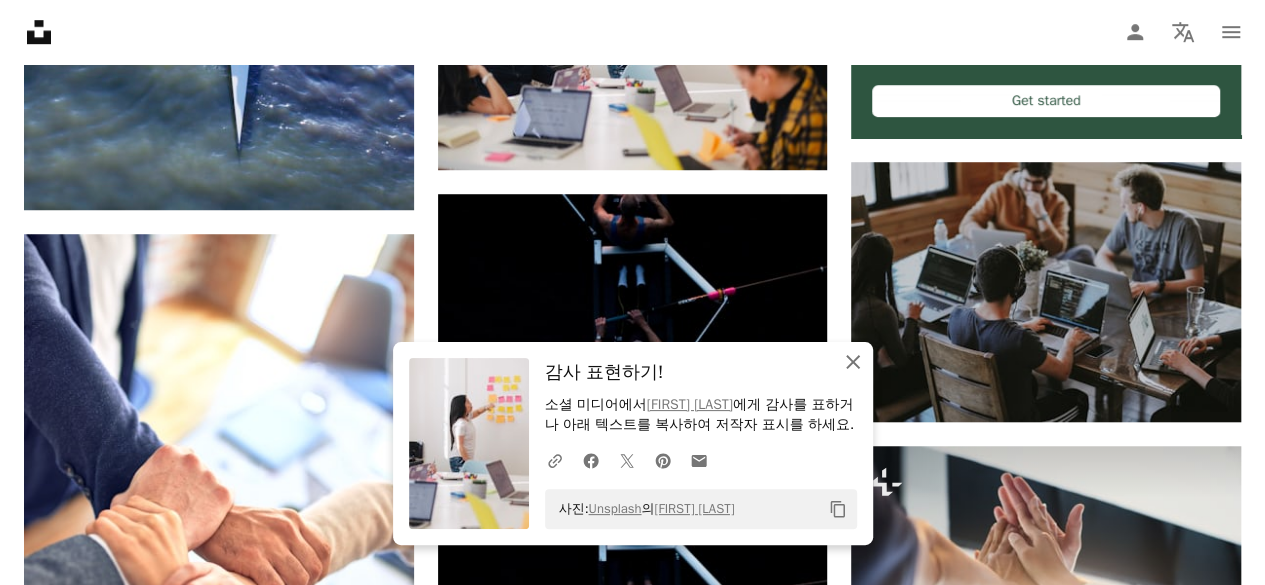 click 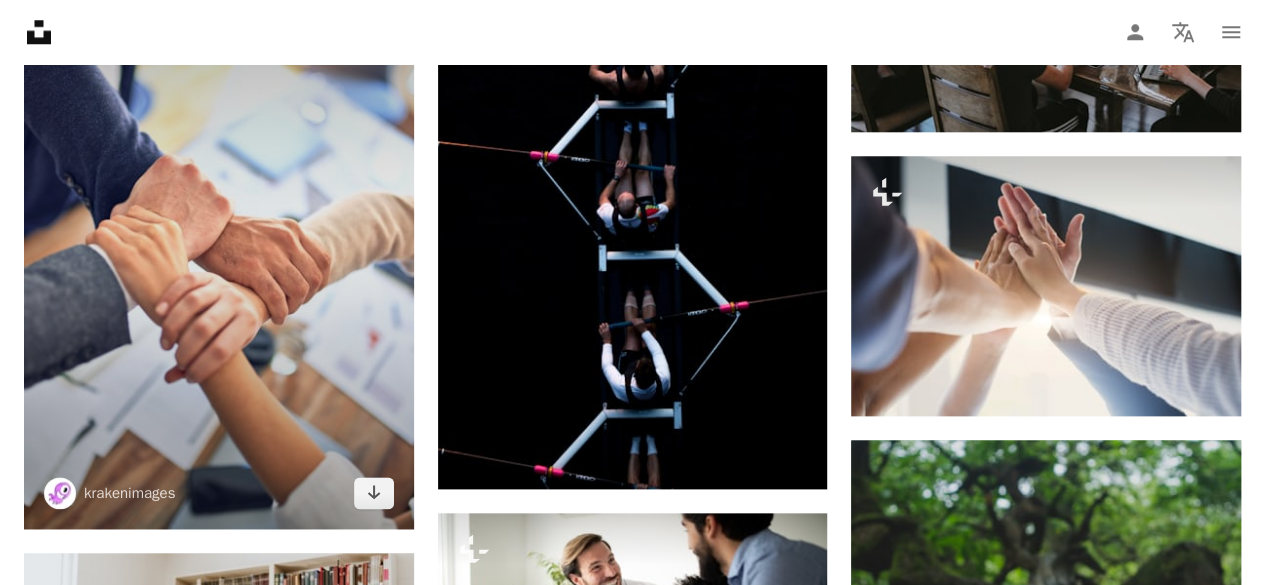 scroll, scrollTop: 1000, scrollLeft: 0, axis: vertical 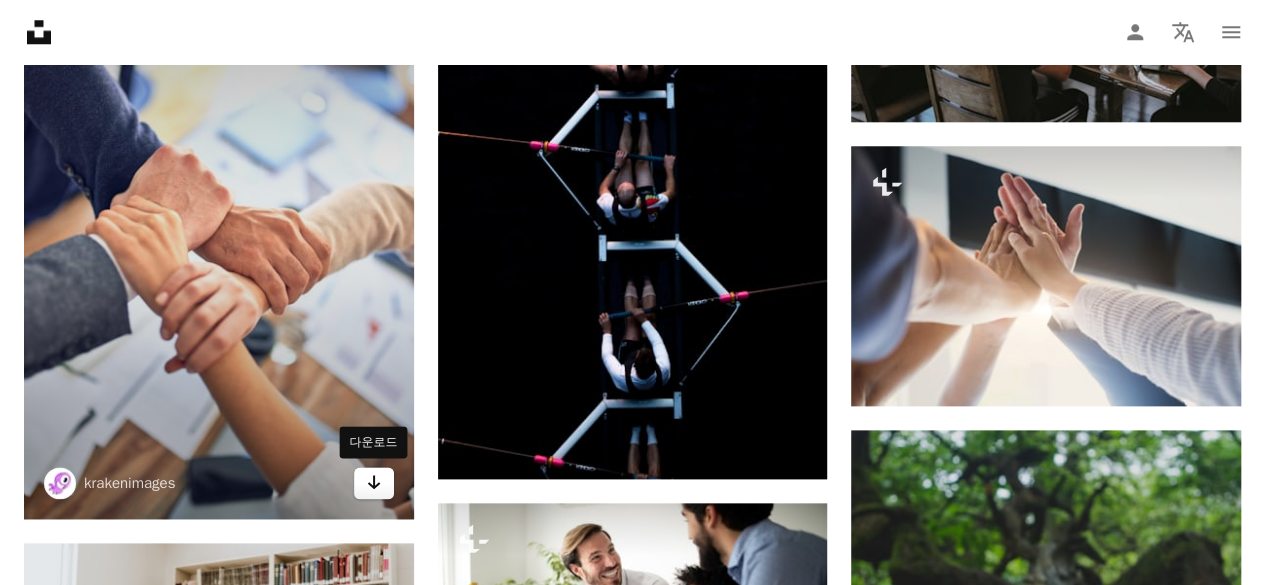 click 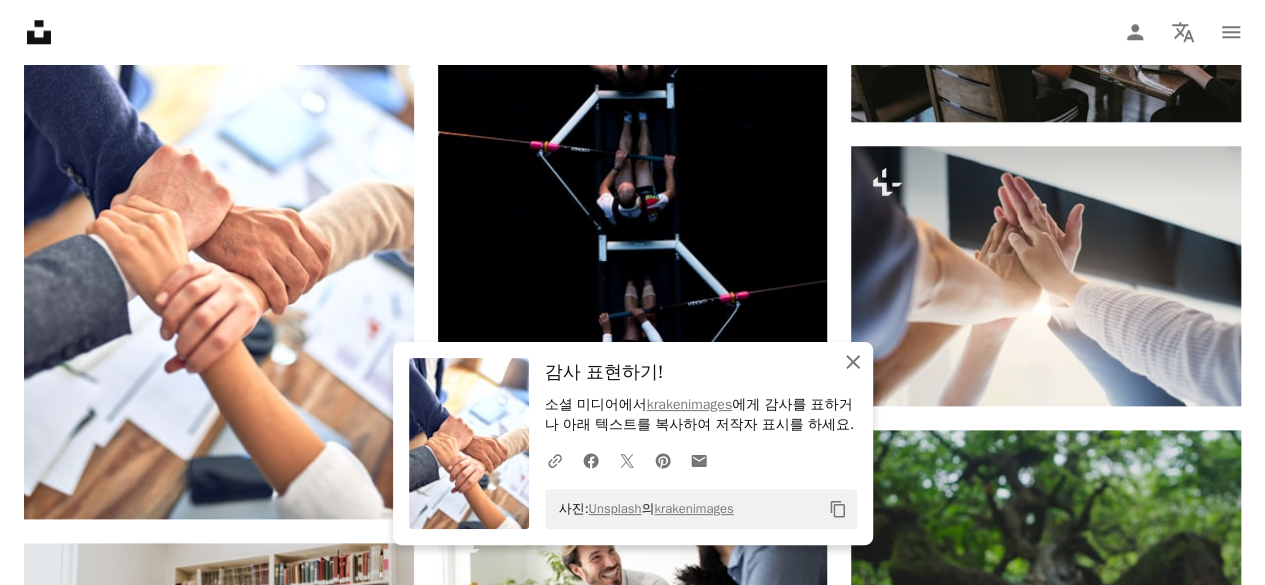 click on "An X shape" 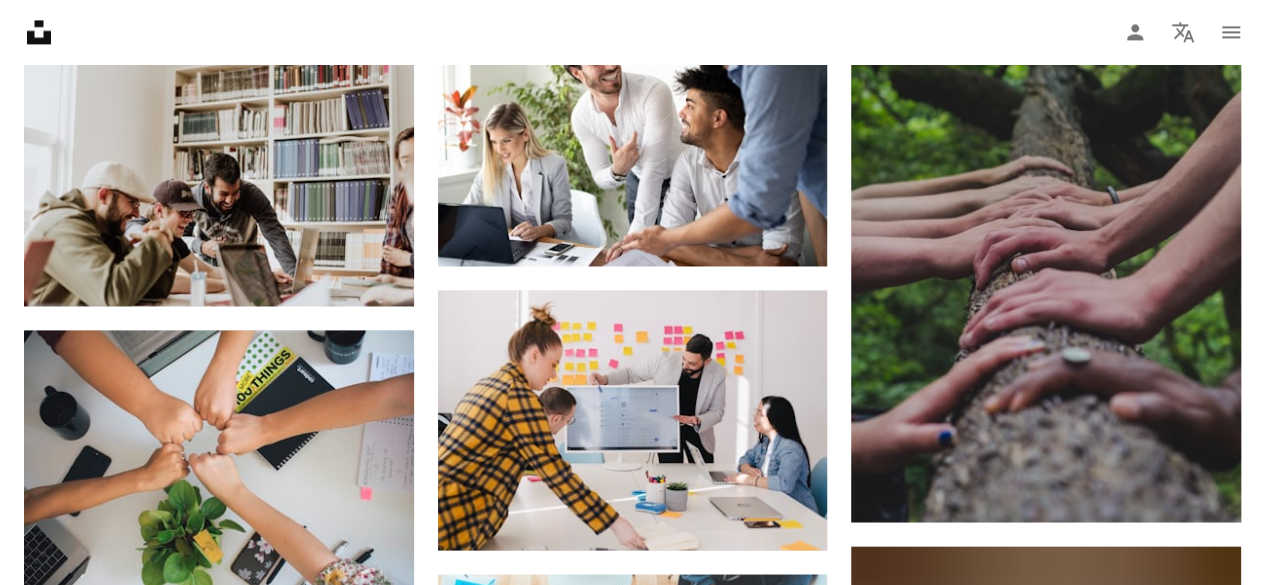 scroll, scrollTop: 1700, scrollLeft: 0, axis: vertical 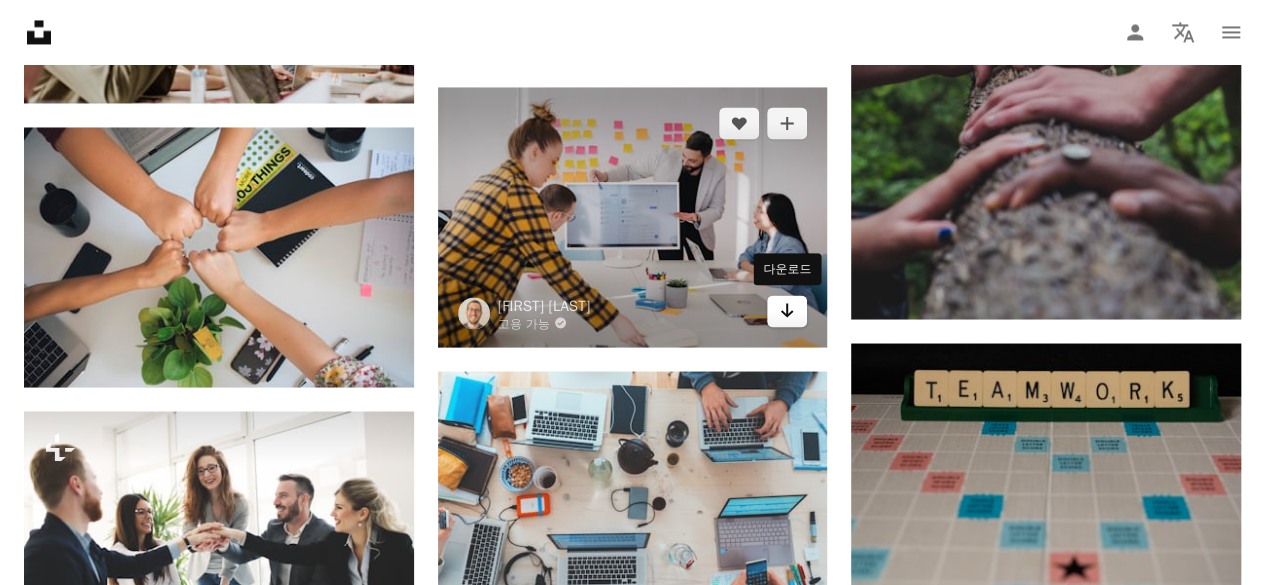 click 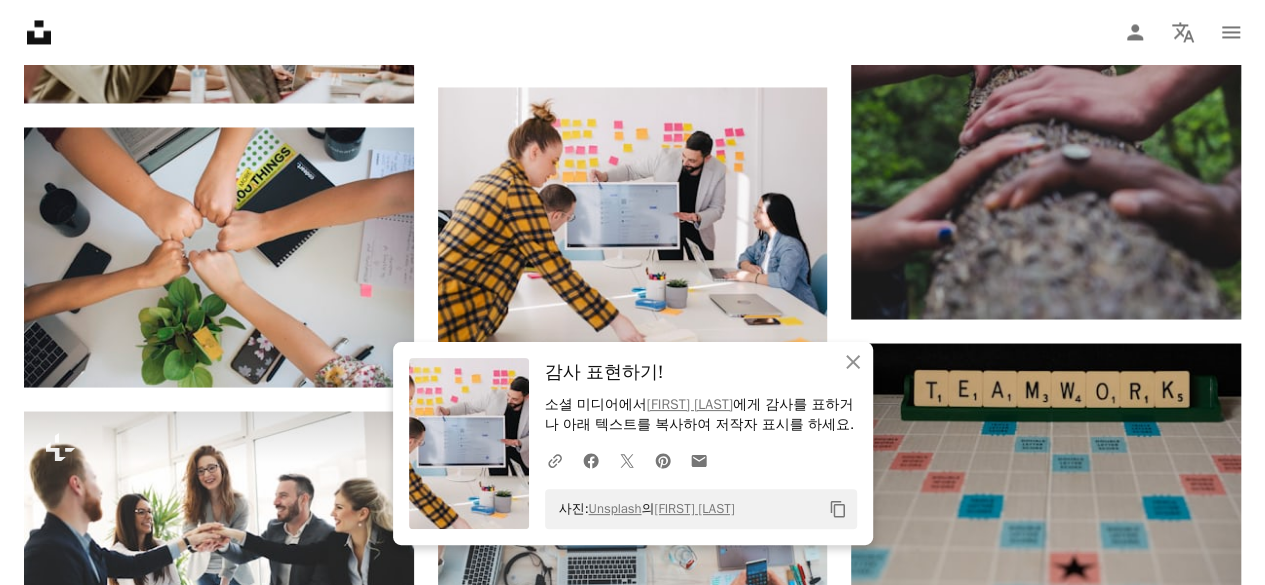 click on "감사 표현하기!" at bounding box center [701, 372] 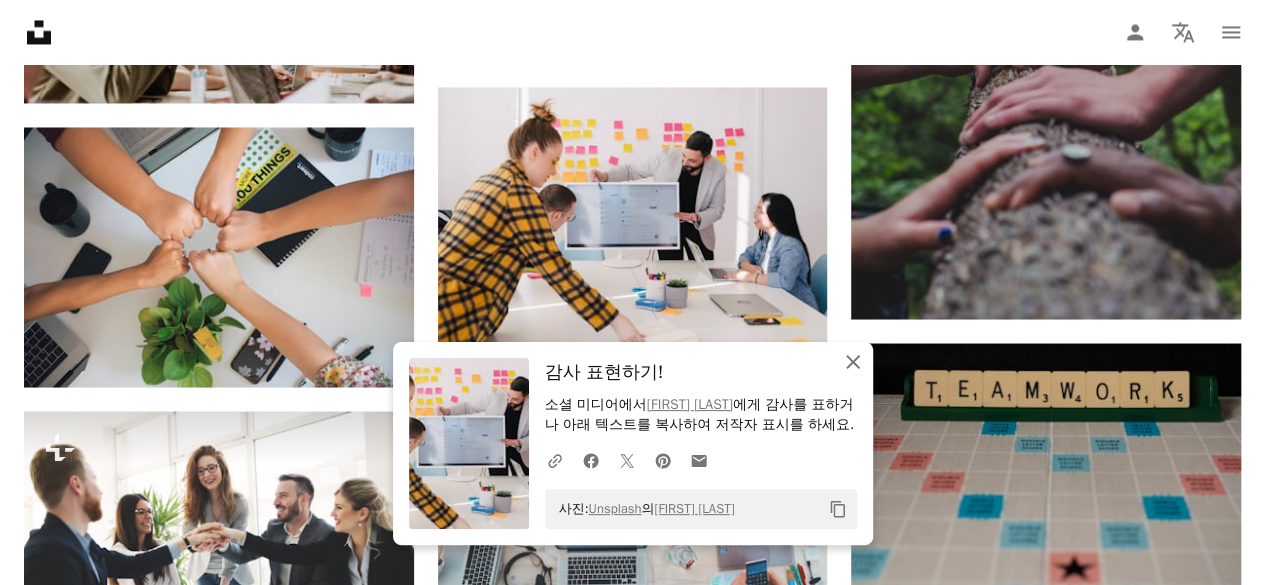 click on "An X shape" 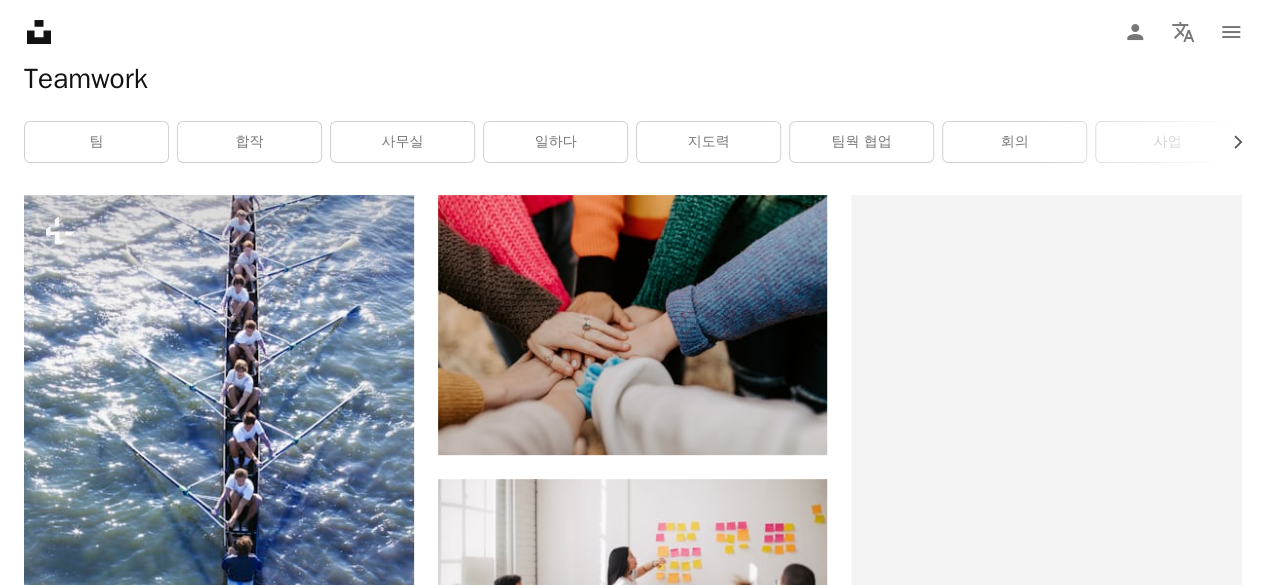 scroll, scrollTop: 0, scrollLeft: 0, axis: both 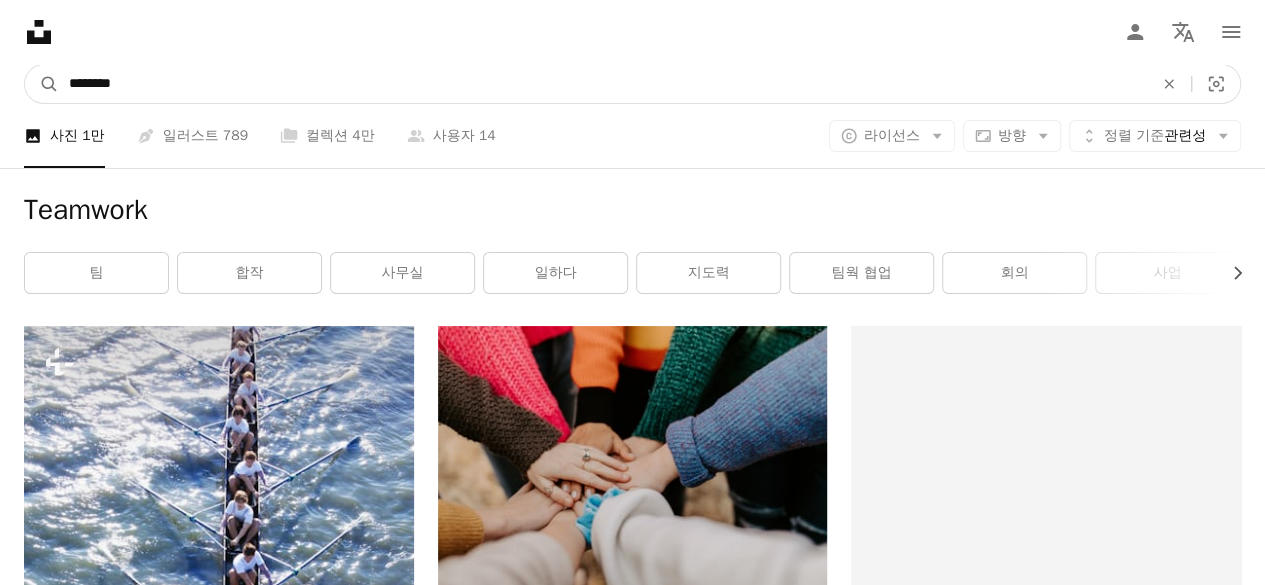drag, startPoint x: 228, startPoint y: 81, endPoint x: -90, endPoint y: 81, distance: 318 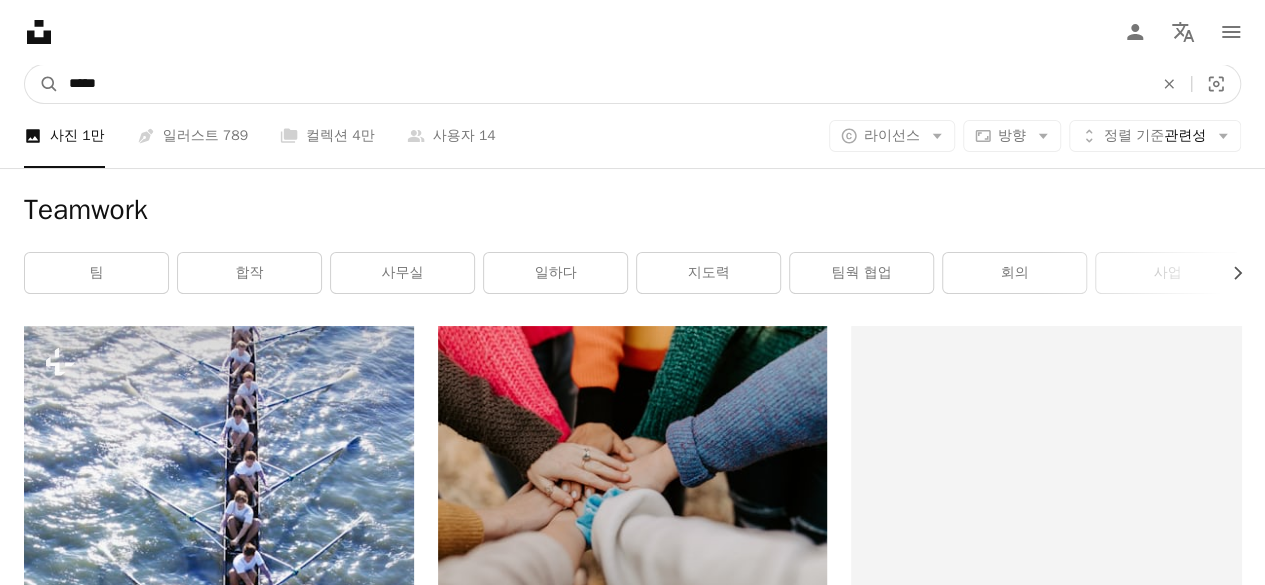 type on "******" 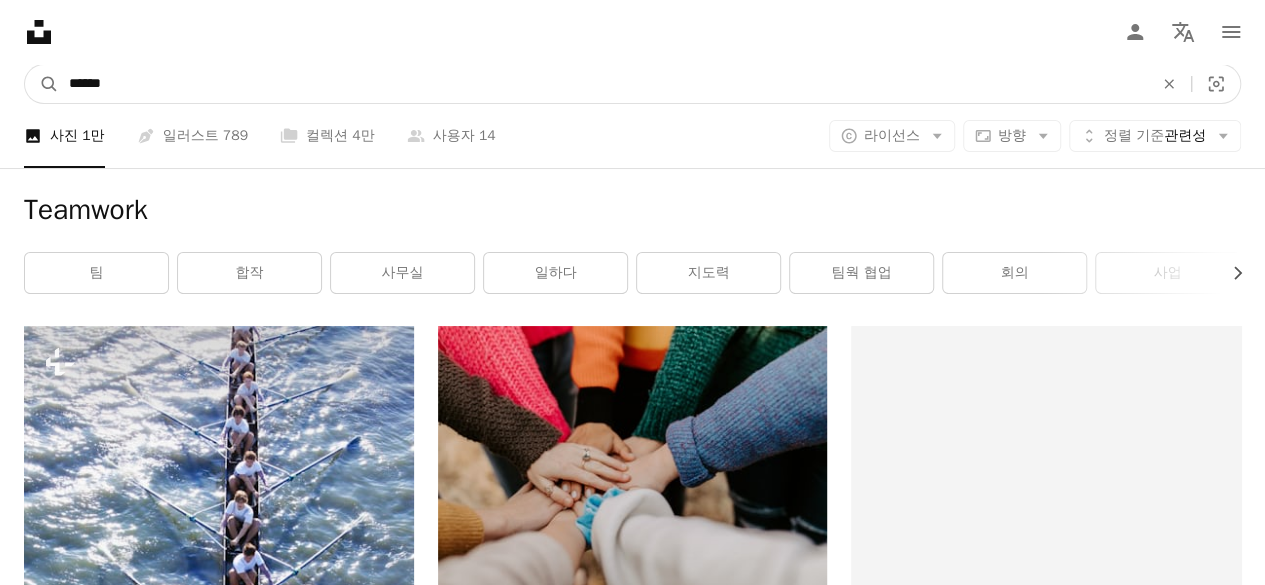 click on "A magnifying glass" at bounding box center [42, 84] 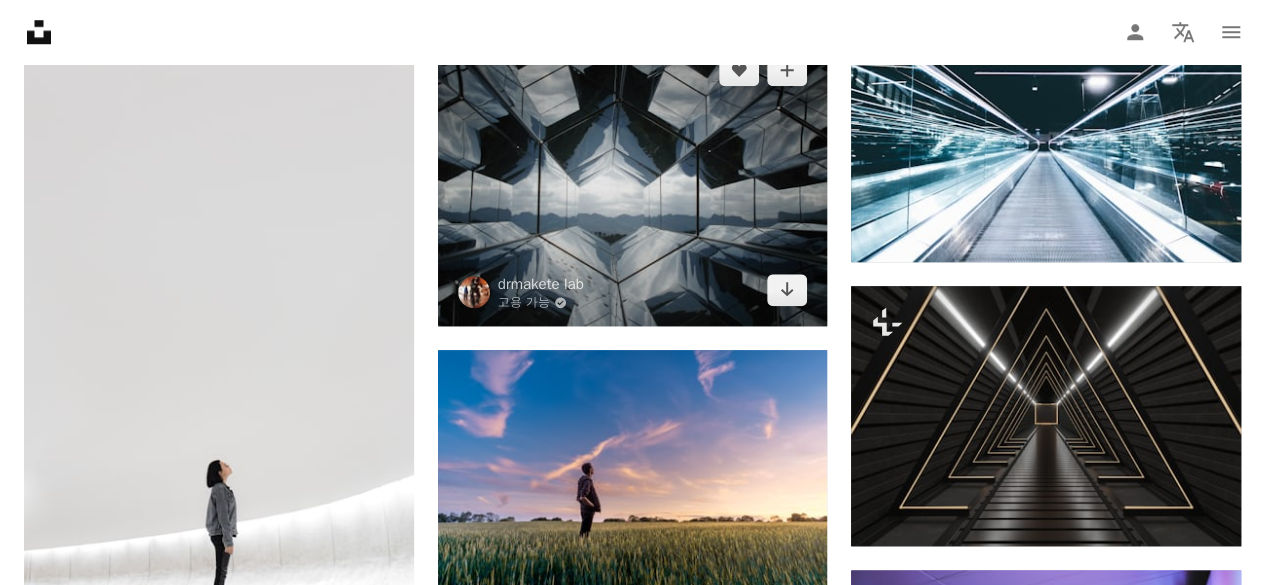 scroll, scrollTop: 800, scrollLeft: 0, axis: vertical 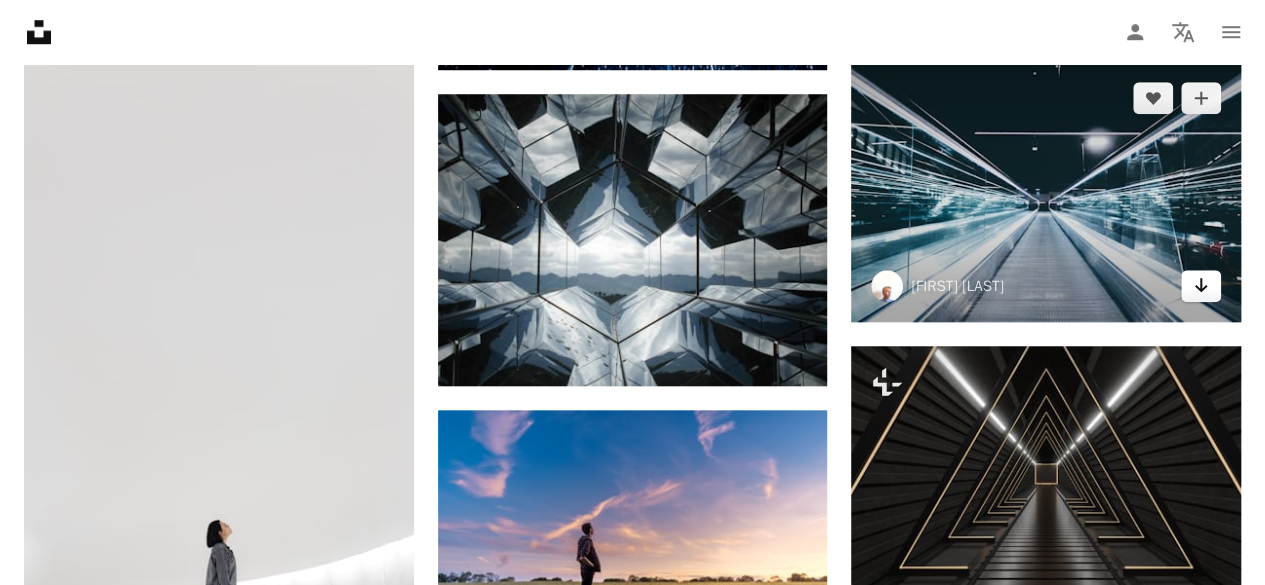 click on "Arrow pointing down" 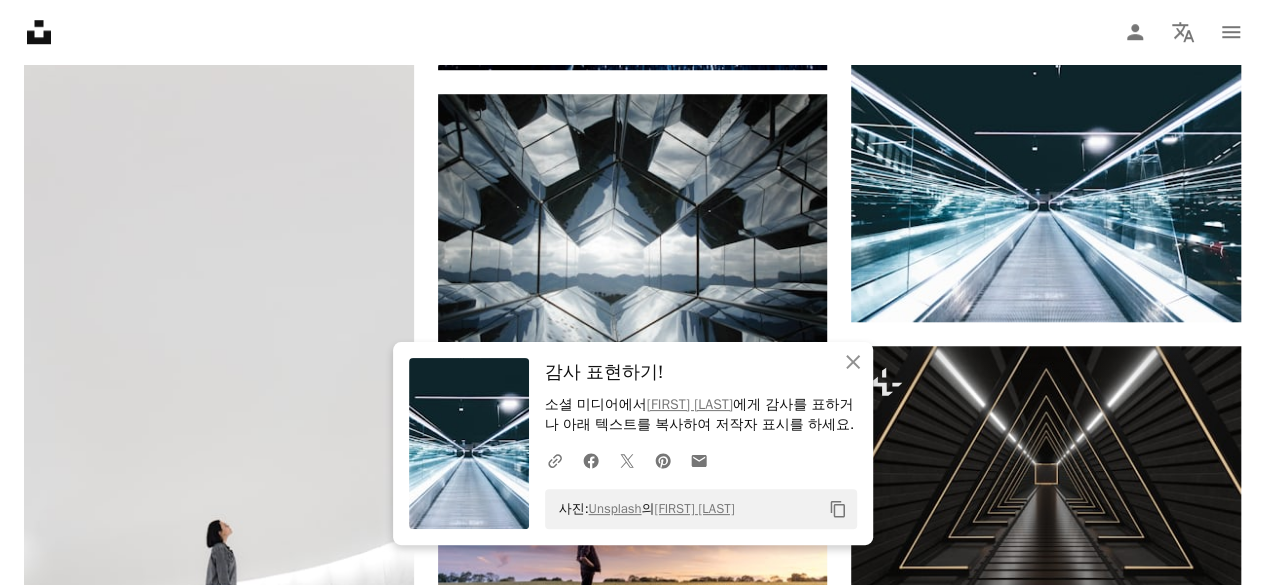drag, startPoint x: 818, startPoint y: 340, endPoint x: 836, endPoint y: 342, distance: 18.110771 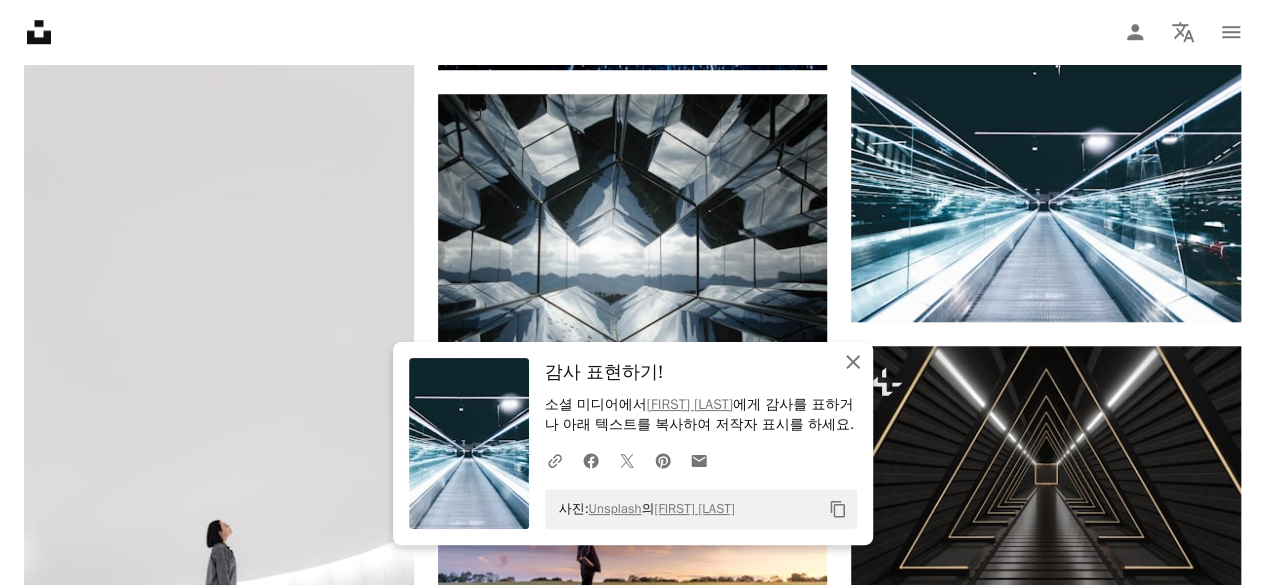 click on "감사 표현하기!" at bounding box center [701, 372] 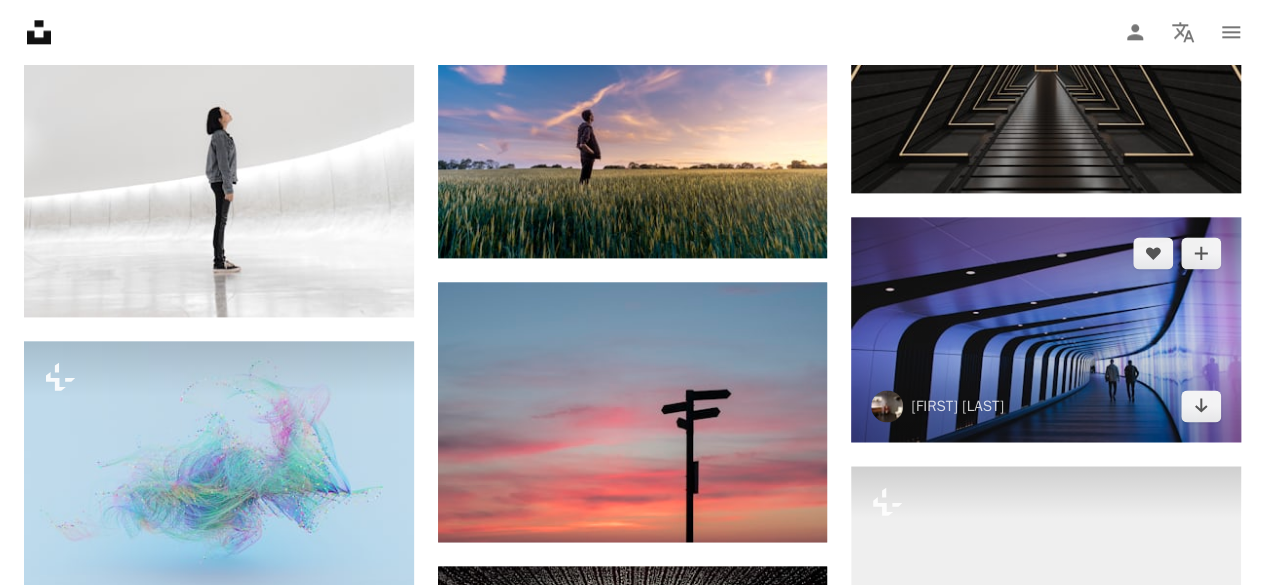 scroll, scrollTop: 1200, scrollLeft: 0, axis: vertical 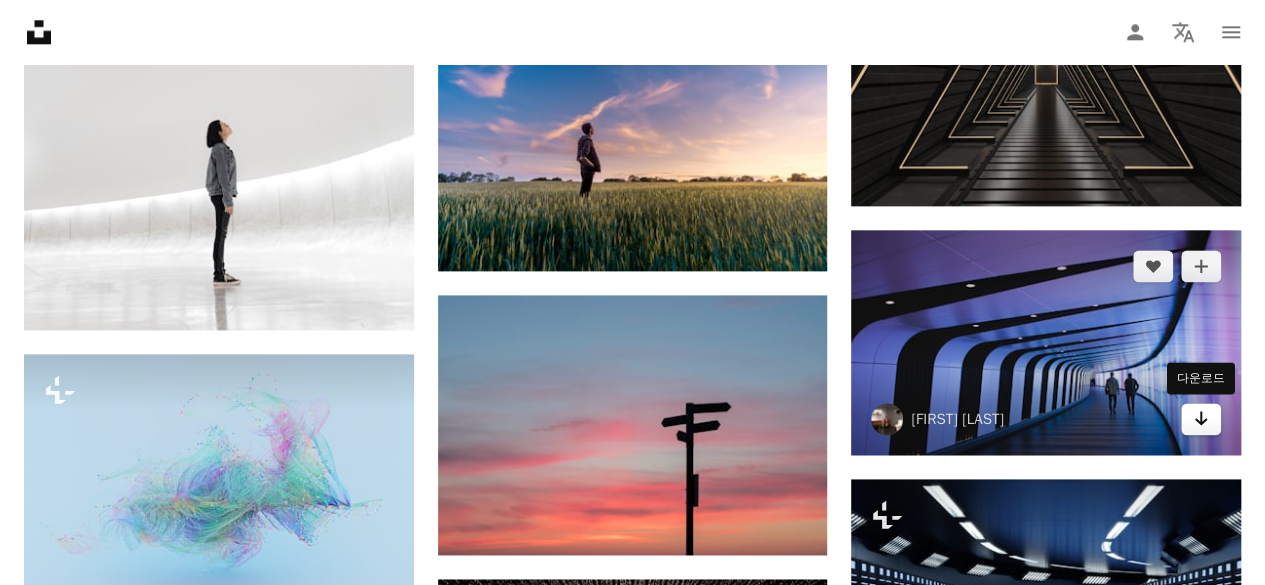click on "Arrow pointing down" 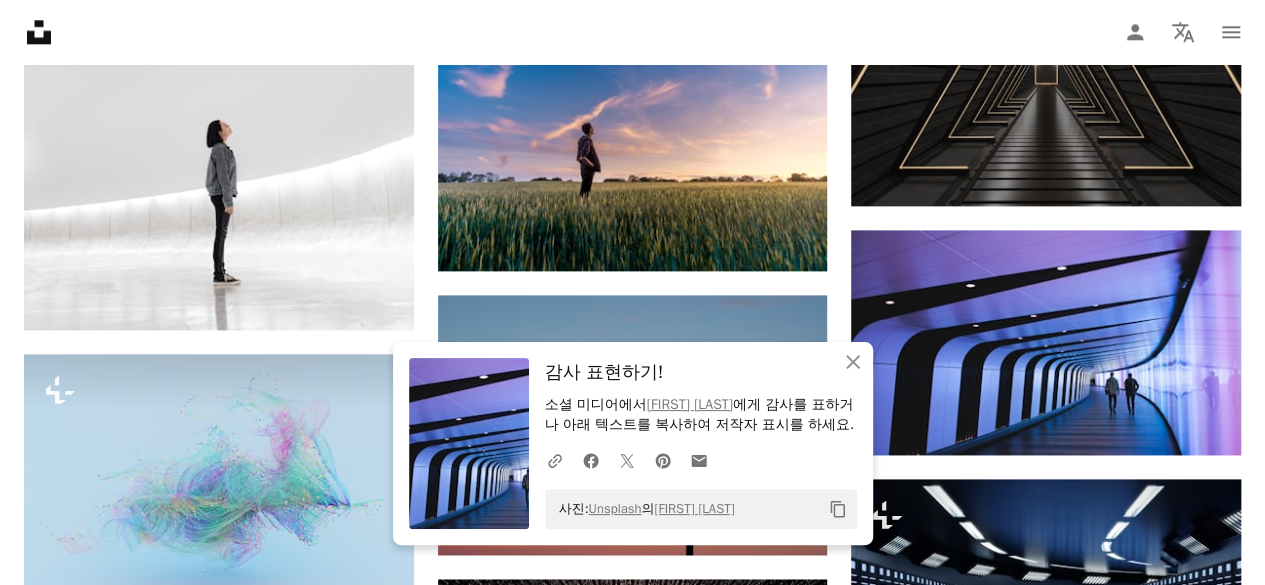 click on "감사 표현하기!" at bounding box center [701, 372] 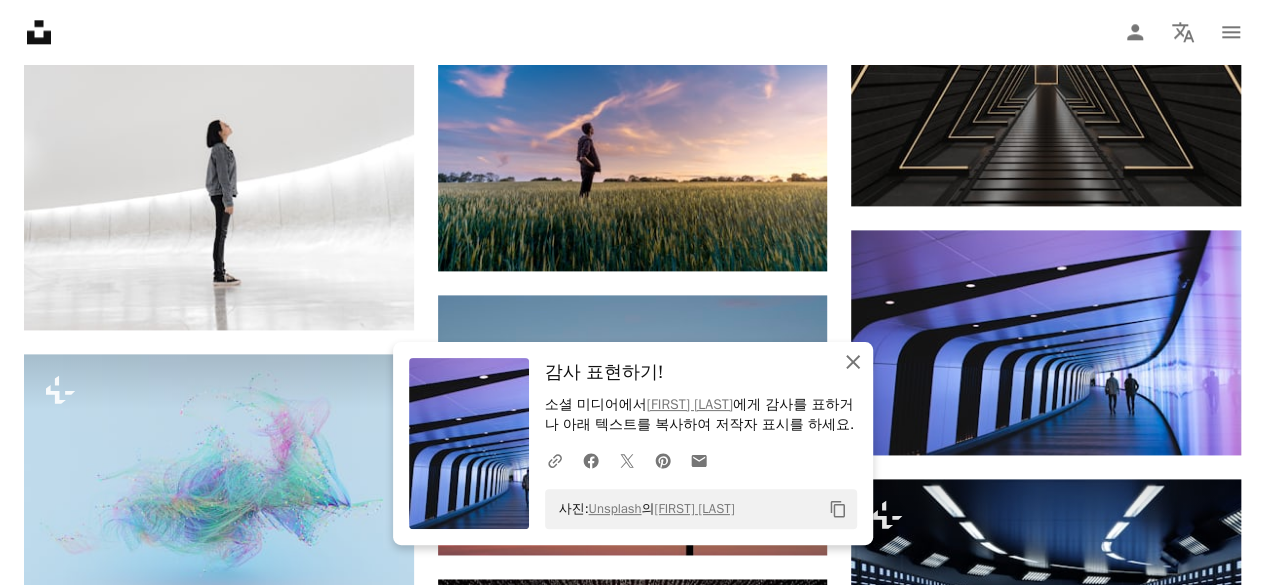 click on "An X shape" 